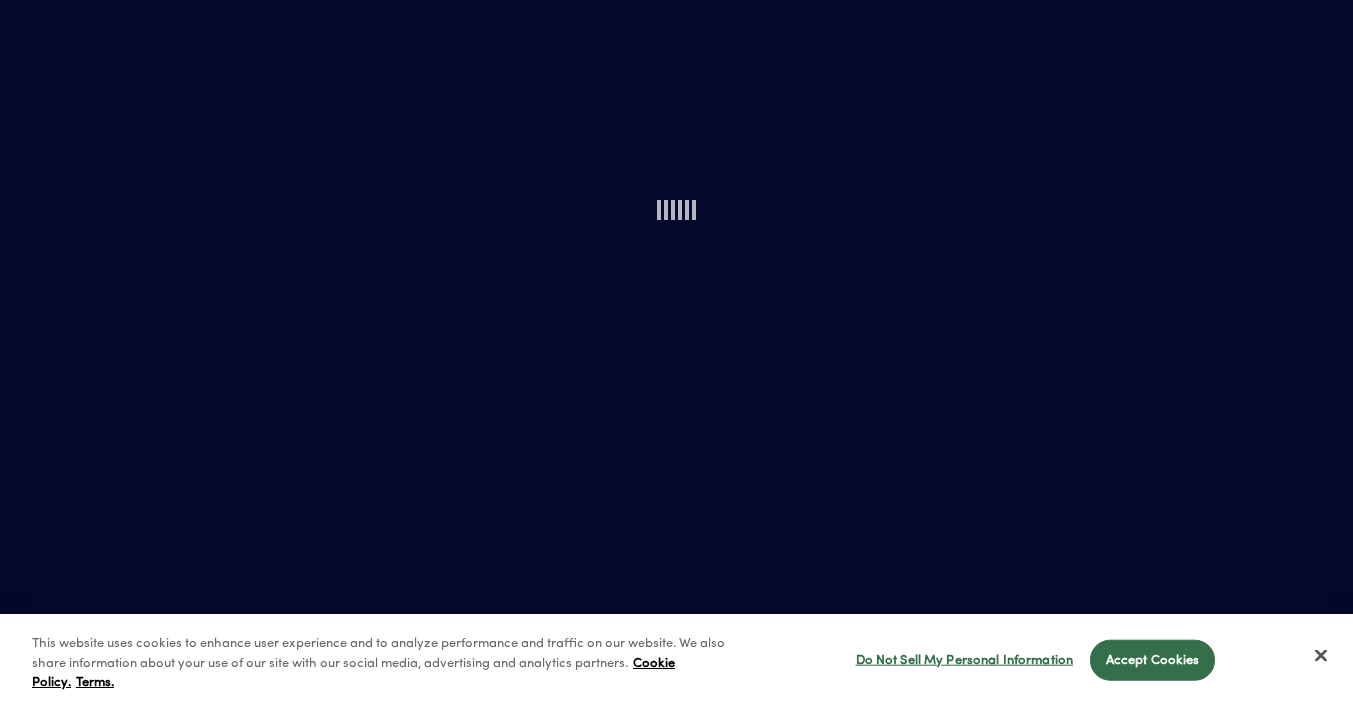 scroll, scrollTop: 0, scrollLeft: 0, axis: both 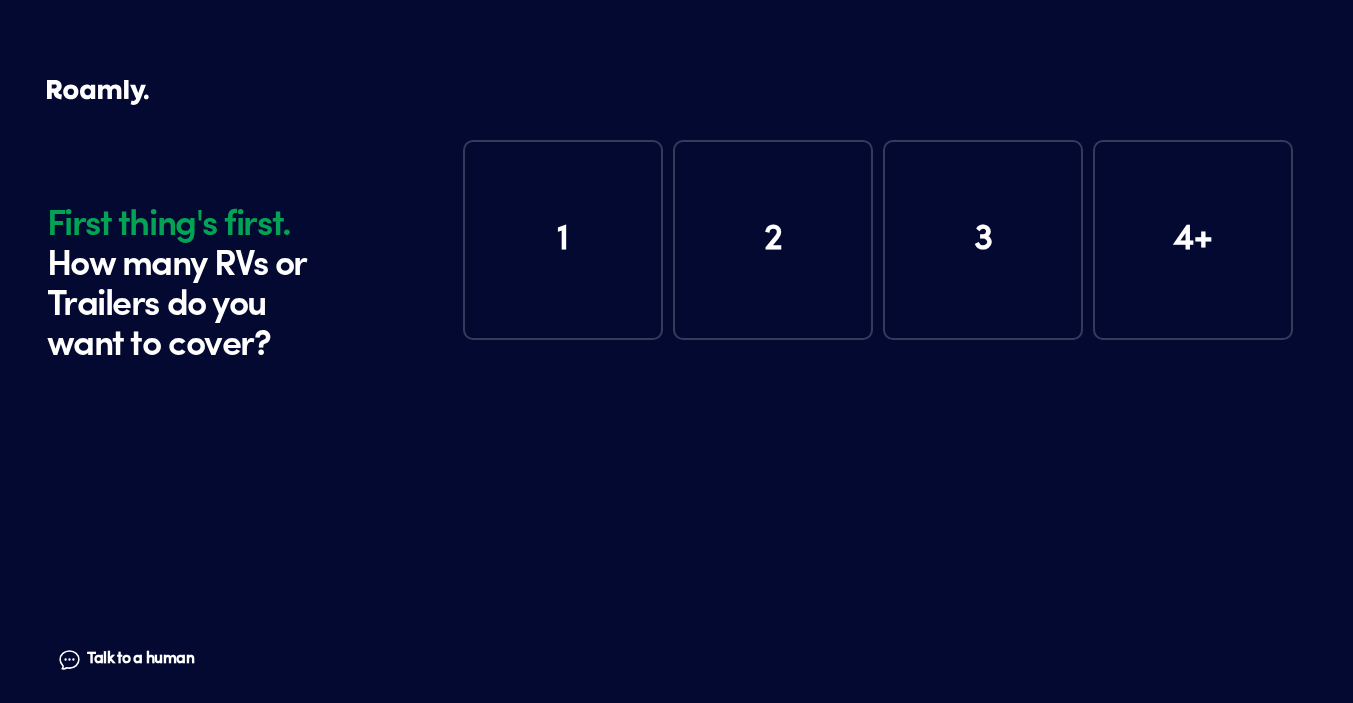 click on "1" at bounding box center (563, 240) 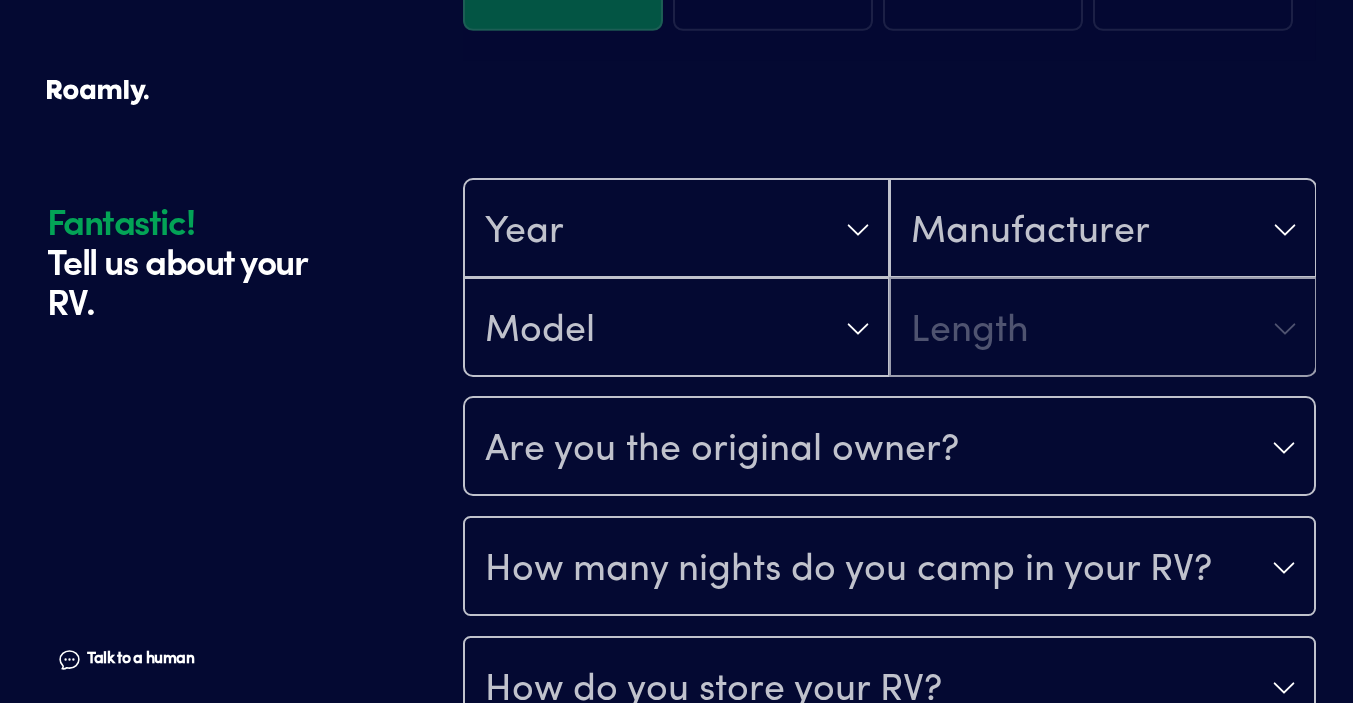 scroll, scrollTop: 390, scrollLeft: 0, axis: vertical 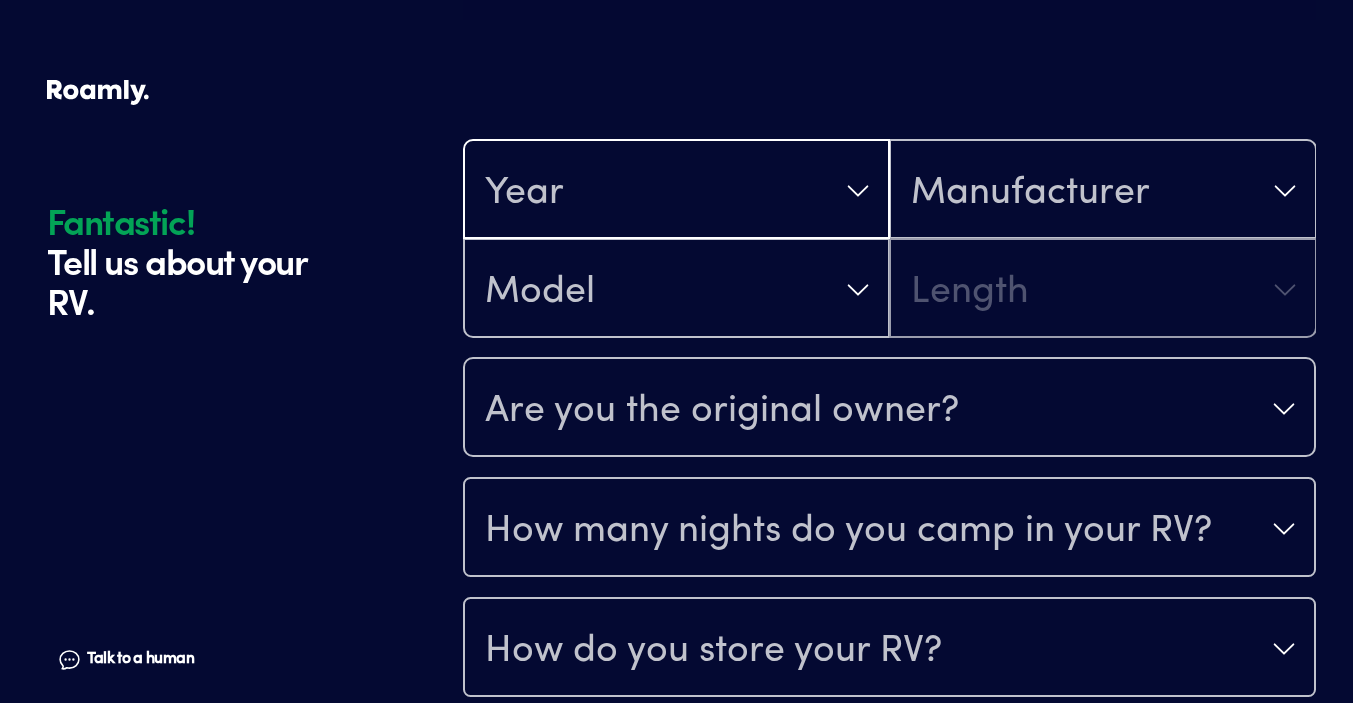 click on "Year" at bounding box center (676, 191) 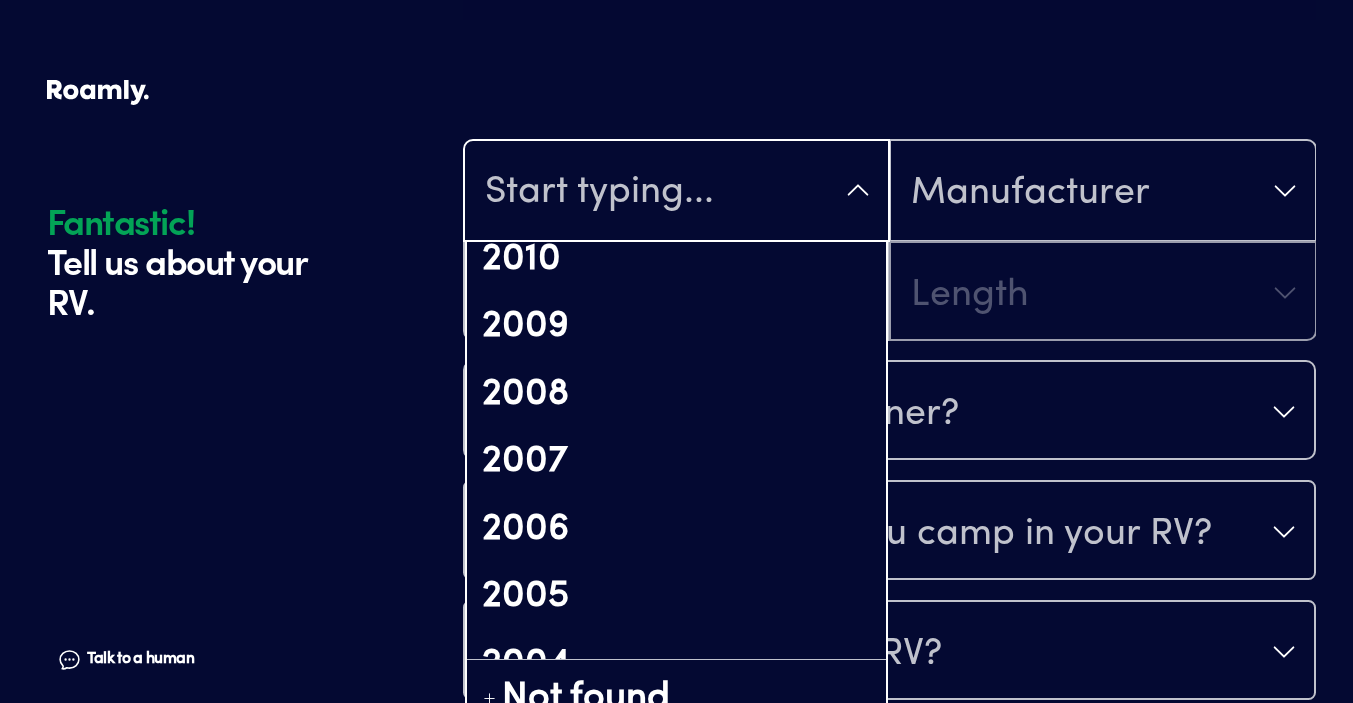 scroll, scrollTop: 1149, scrollLeft: 0, axis: vertical 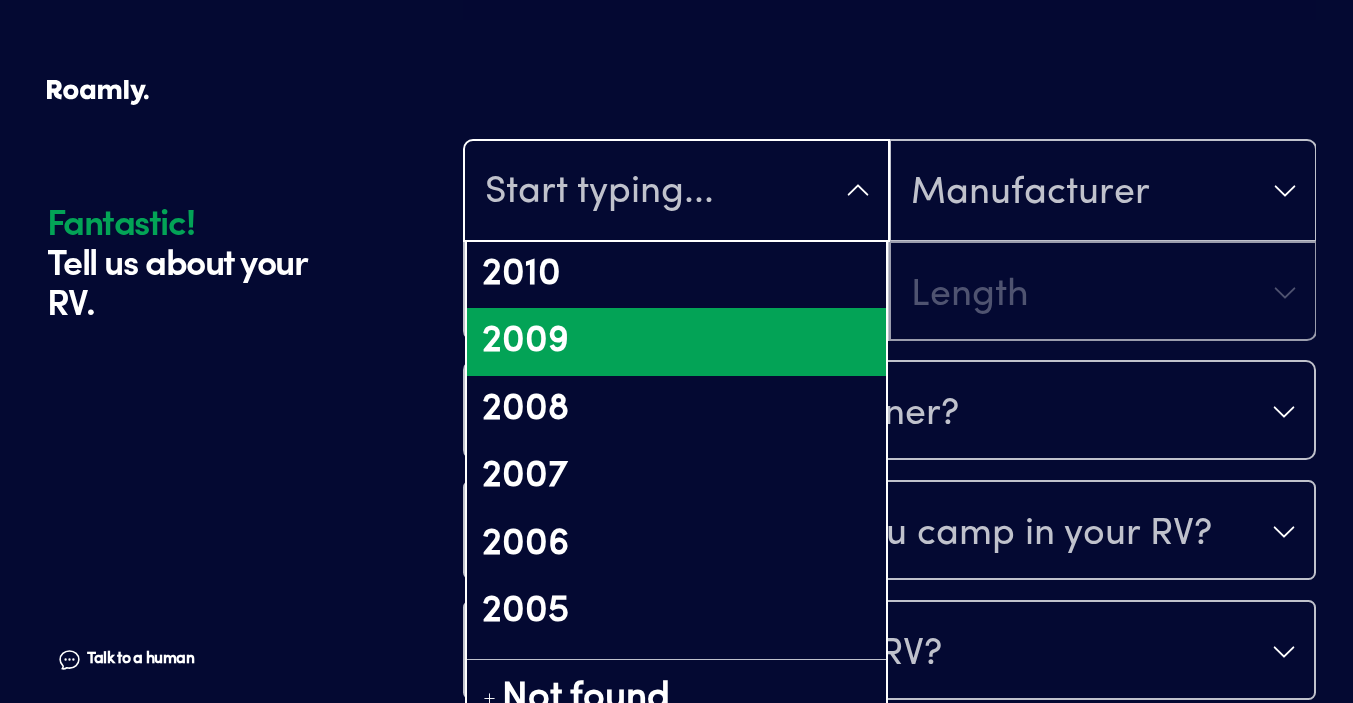 click on "2009" at bounding box center (676, 342) 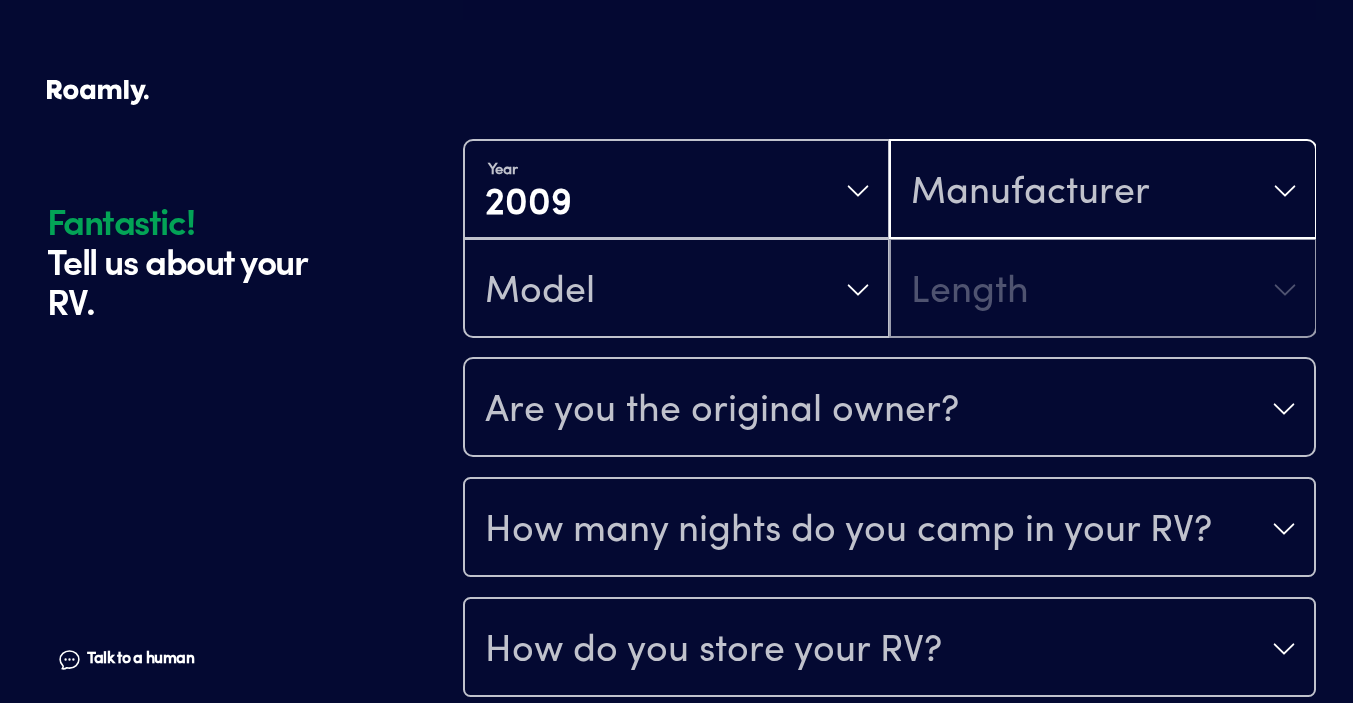 click on "Manufacturer" at bounding box center (1030, 193) 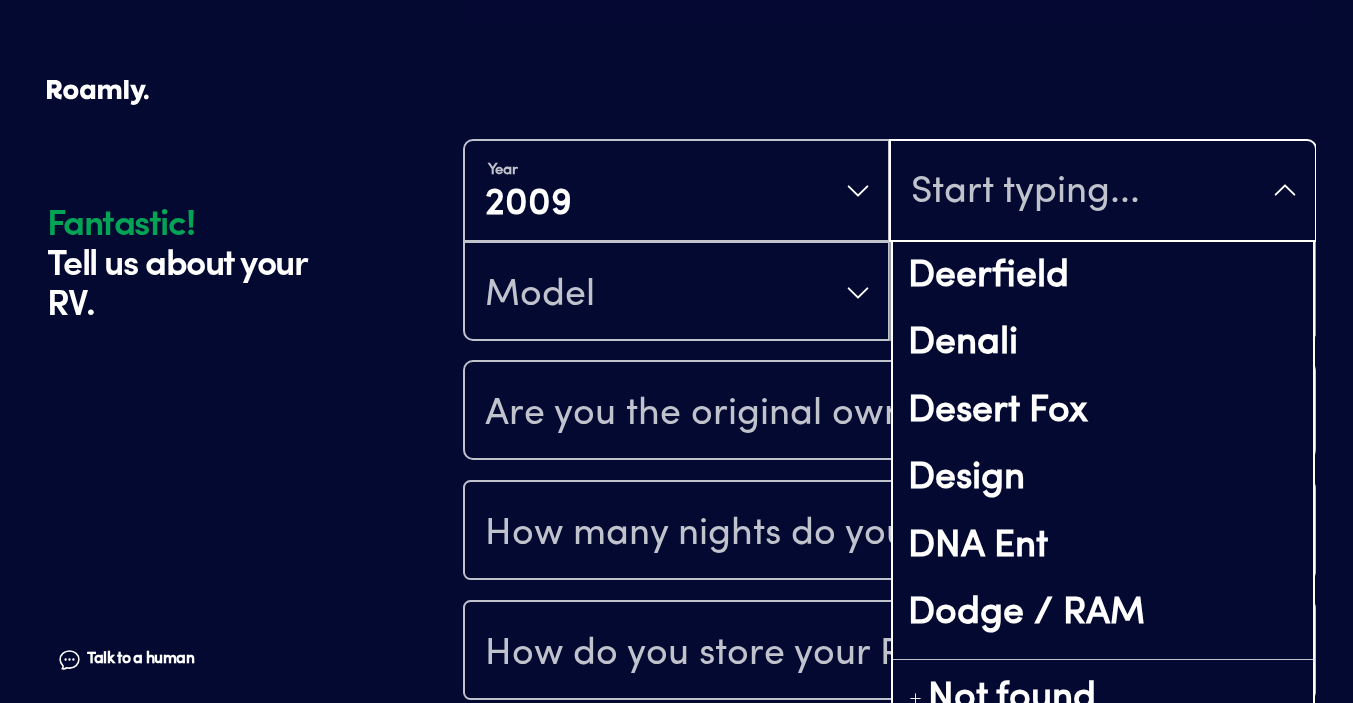 scroll, scrollTop: 4197, scrollLeft: 0, axis: vertical 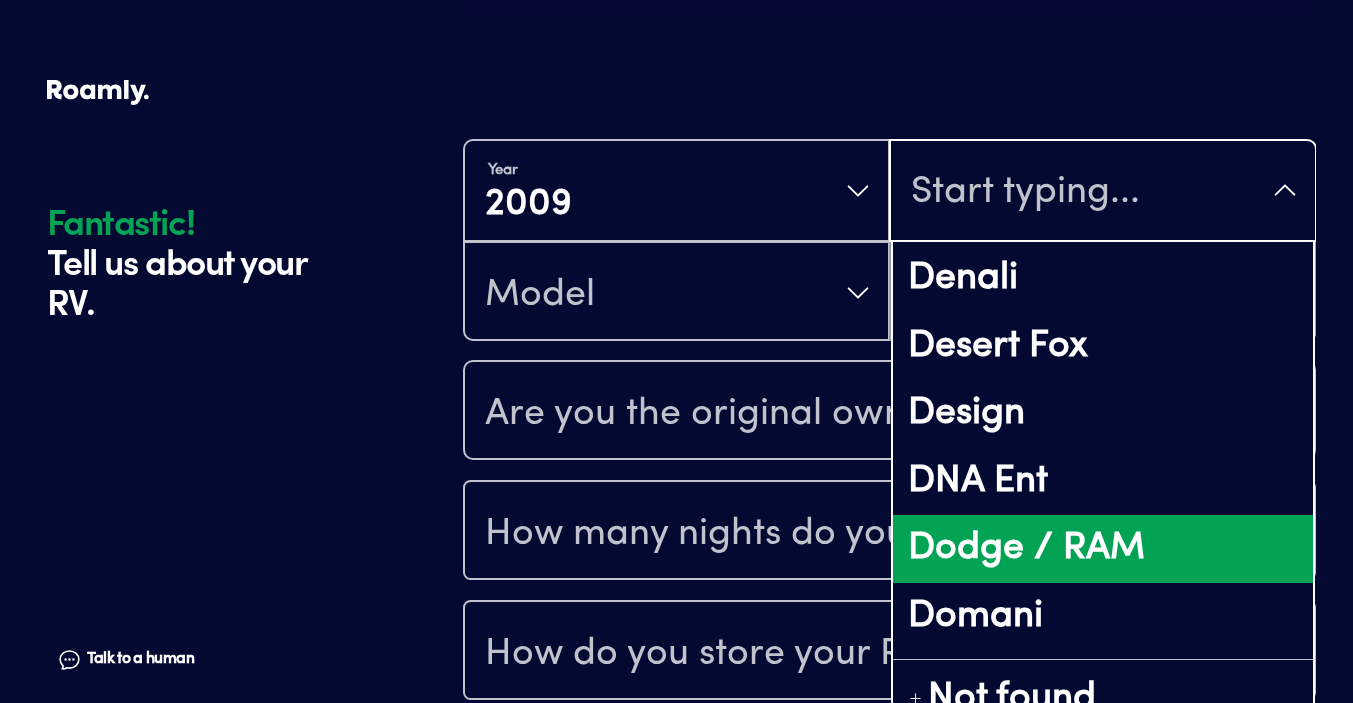 click on "Dodge / RAM" at bounding box center (1102, 549) 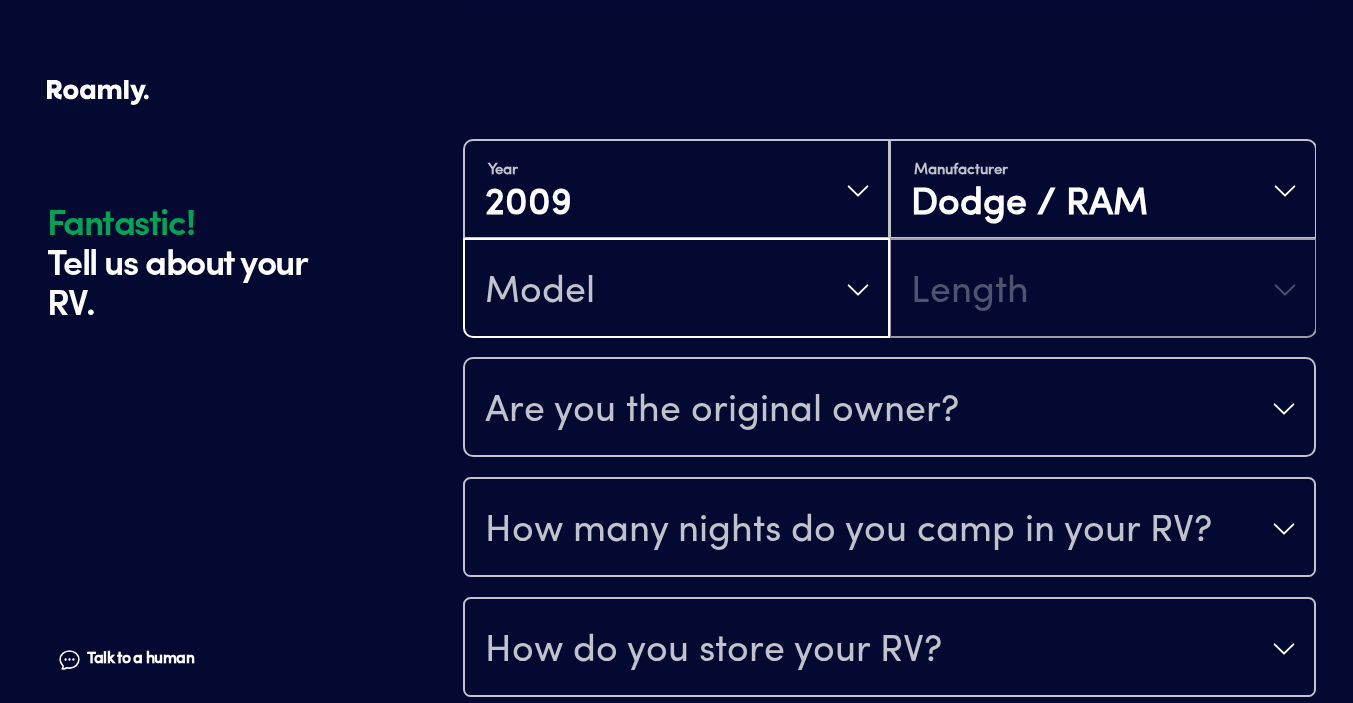 click on "Model" at bounding box center [676, 290] 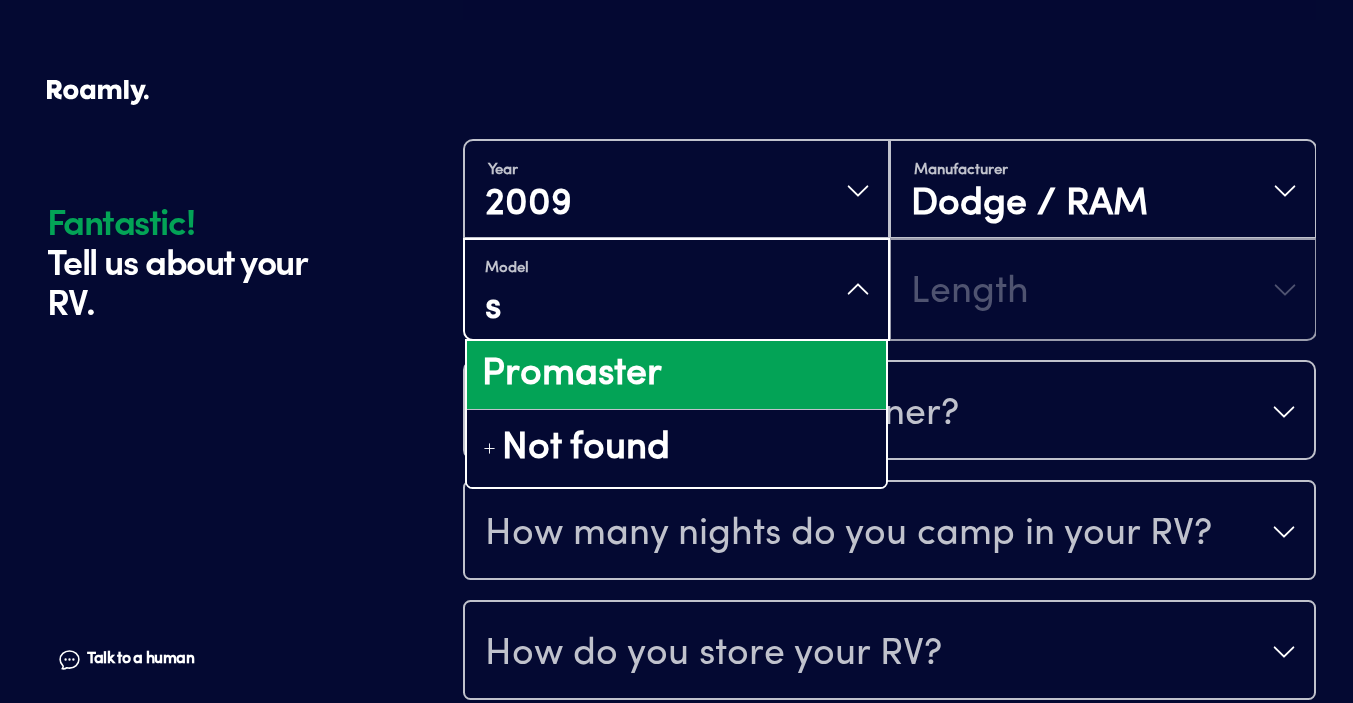 type on "sp" 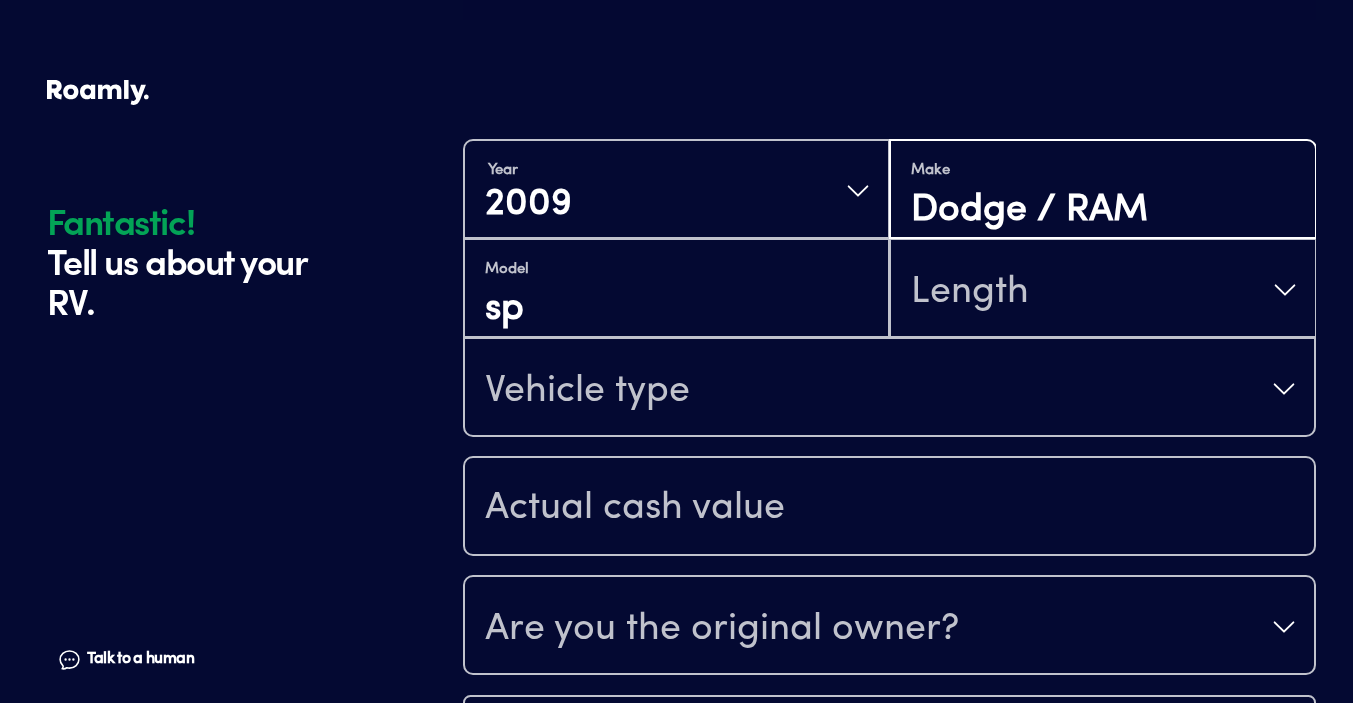 click on "Dodge / RAM" at bounding box center [1102, 211] 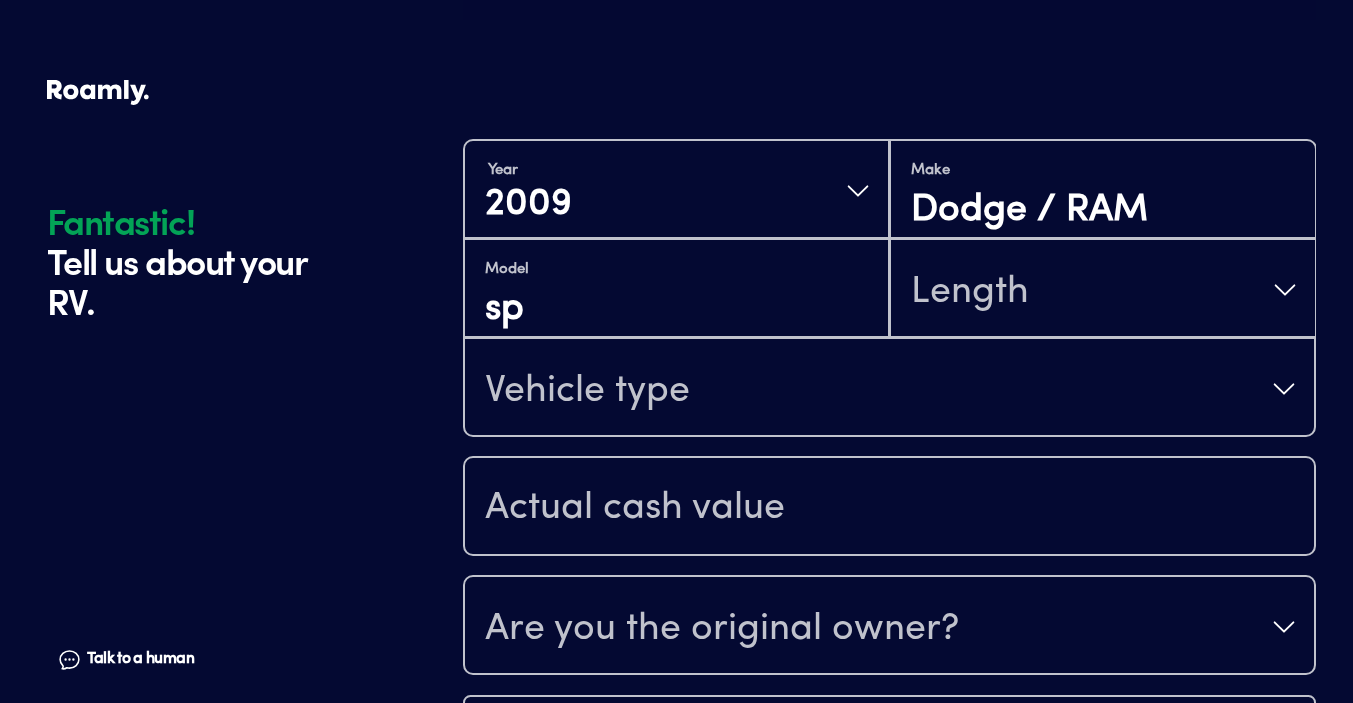 click on "Model sp" at bounding box center (676, 288) 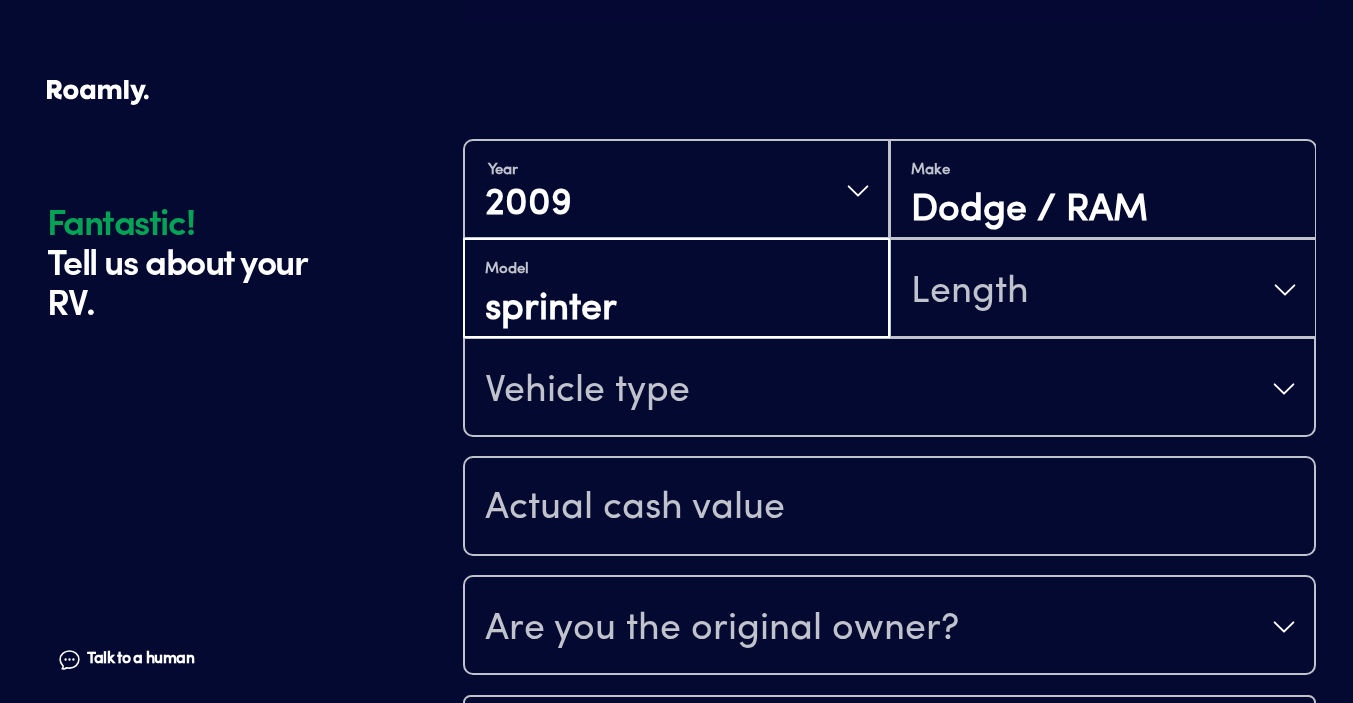 type on "sprinter" 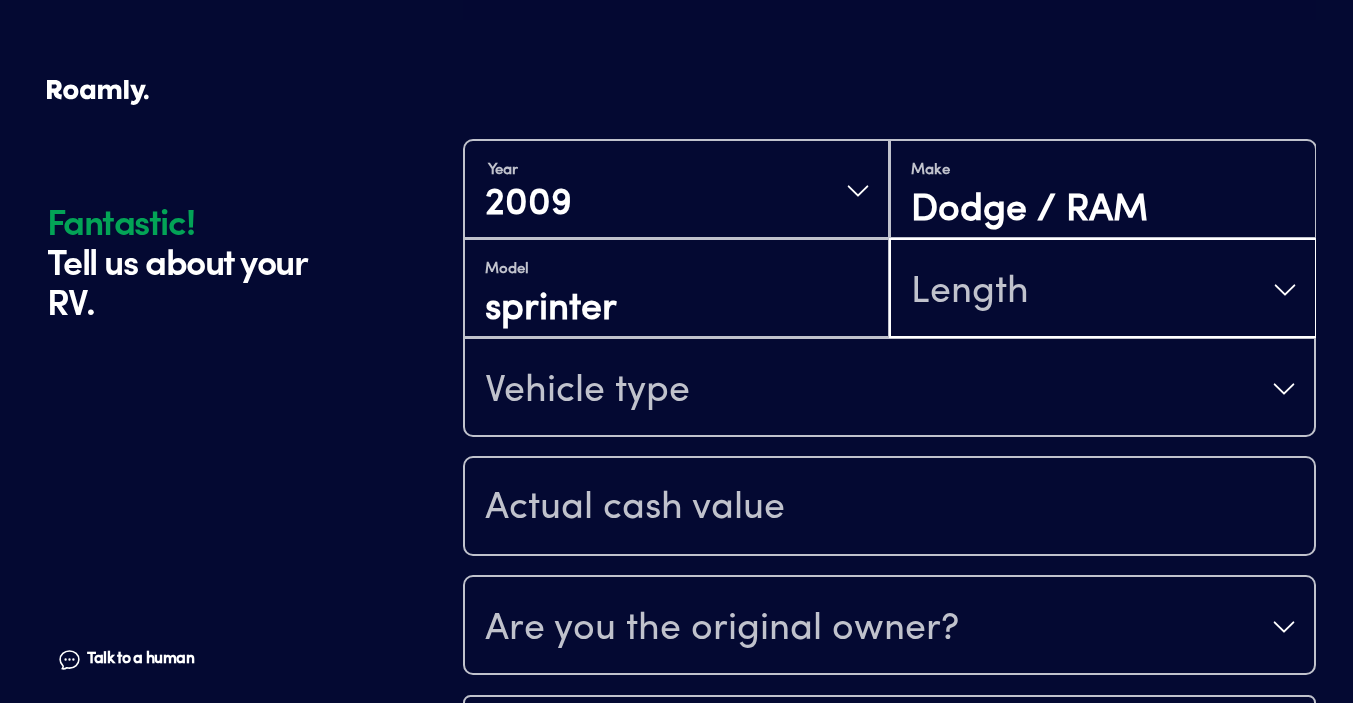 click on "Length" at bounding box center (1102, 290) 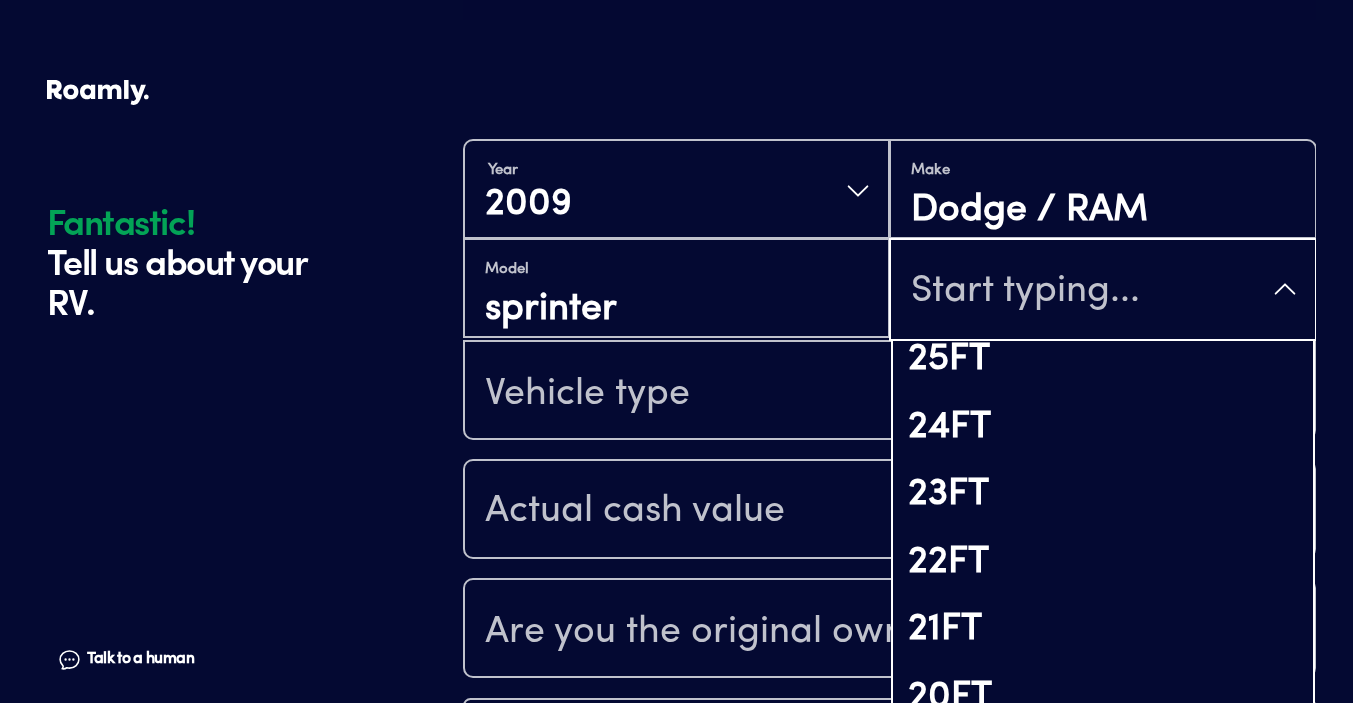 scroll, scrollTop: 1338, scrollLeft: 0, axis: vertical 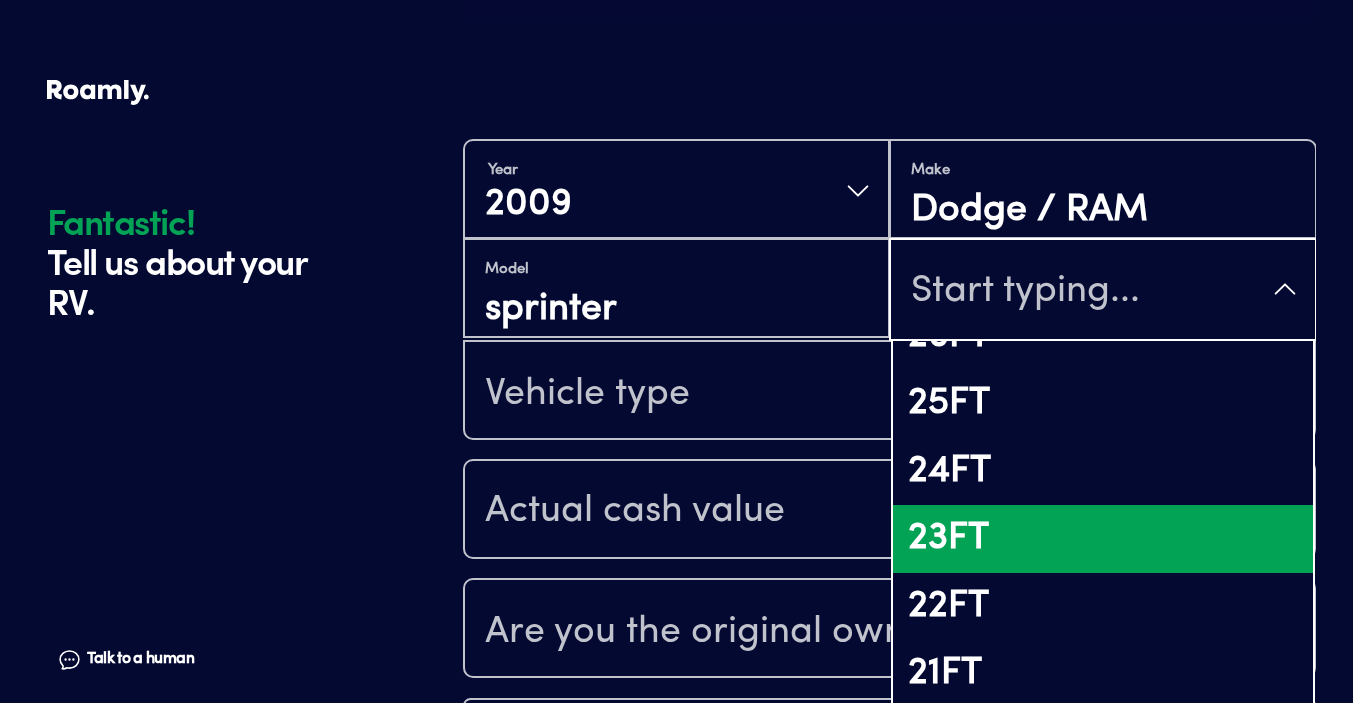 click on "23FT" at bounding box center (1102, 539) 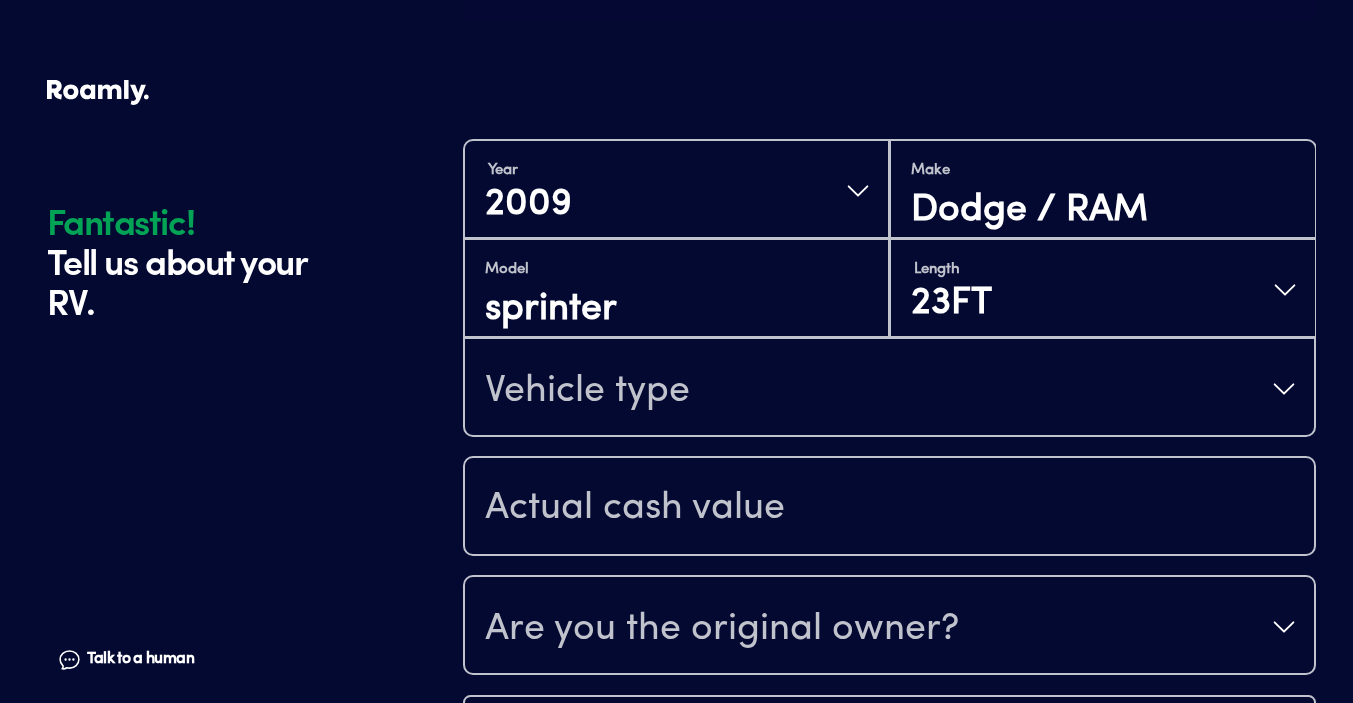 click on "Vehicle type" at bounding box center (889, 389) 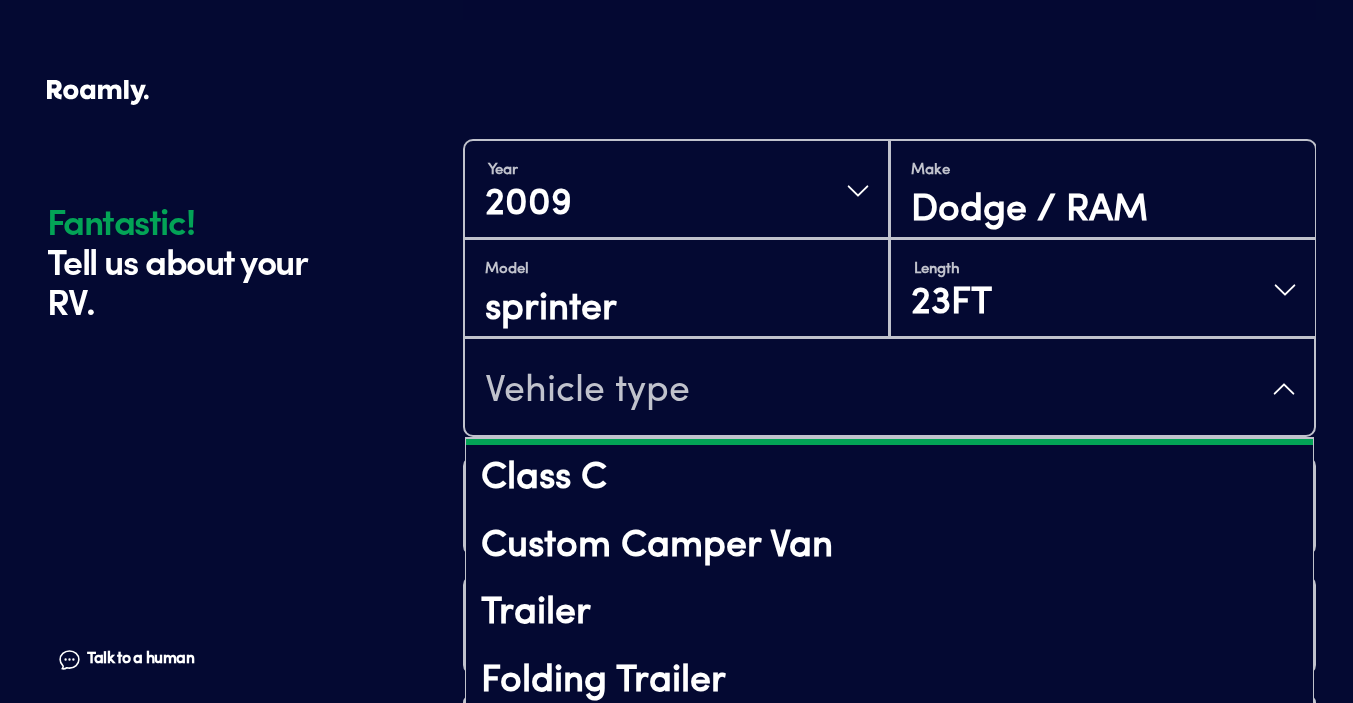 scroll, scrollTop: 128, scrollLeft: 0, axis: vertical 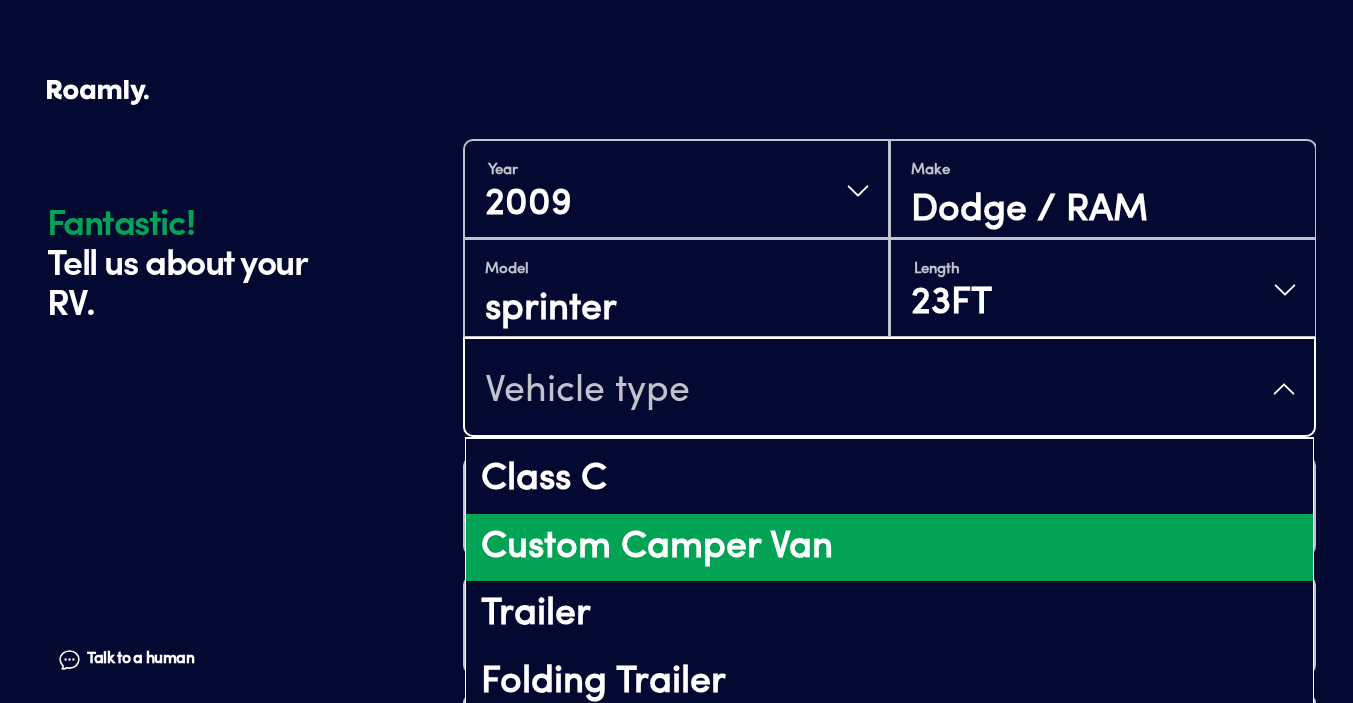 click on "Custom Camper Van" at bounding box center [889, 548] 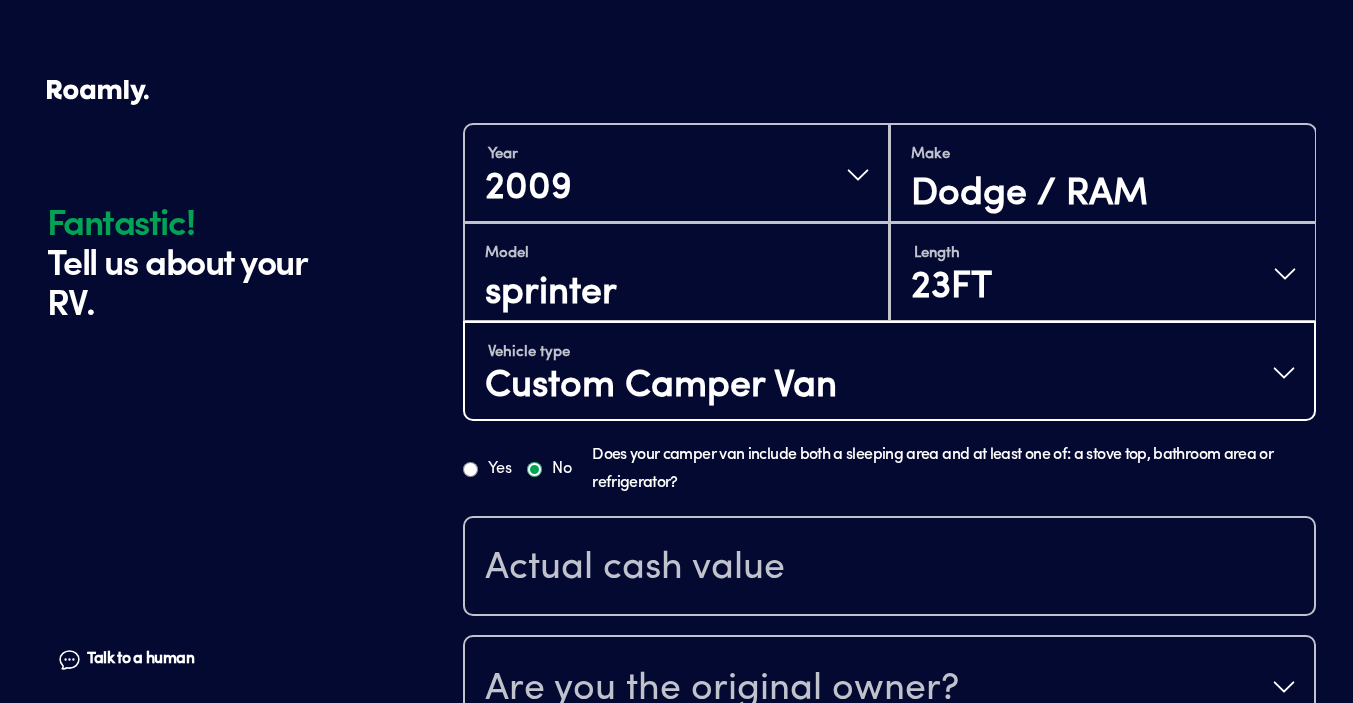 scroll, scrollTop: 422, scrollLeft: 0, axis: vertical 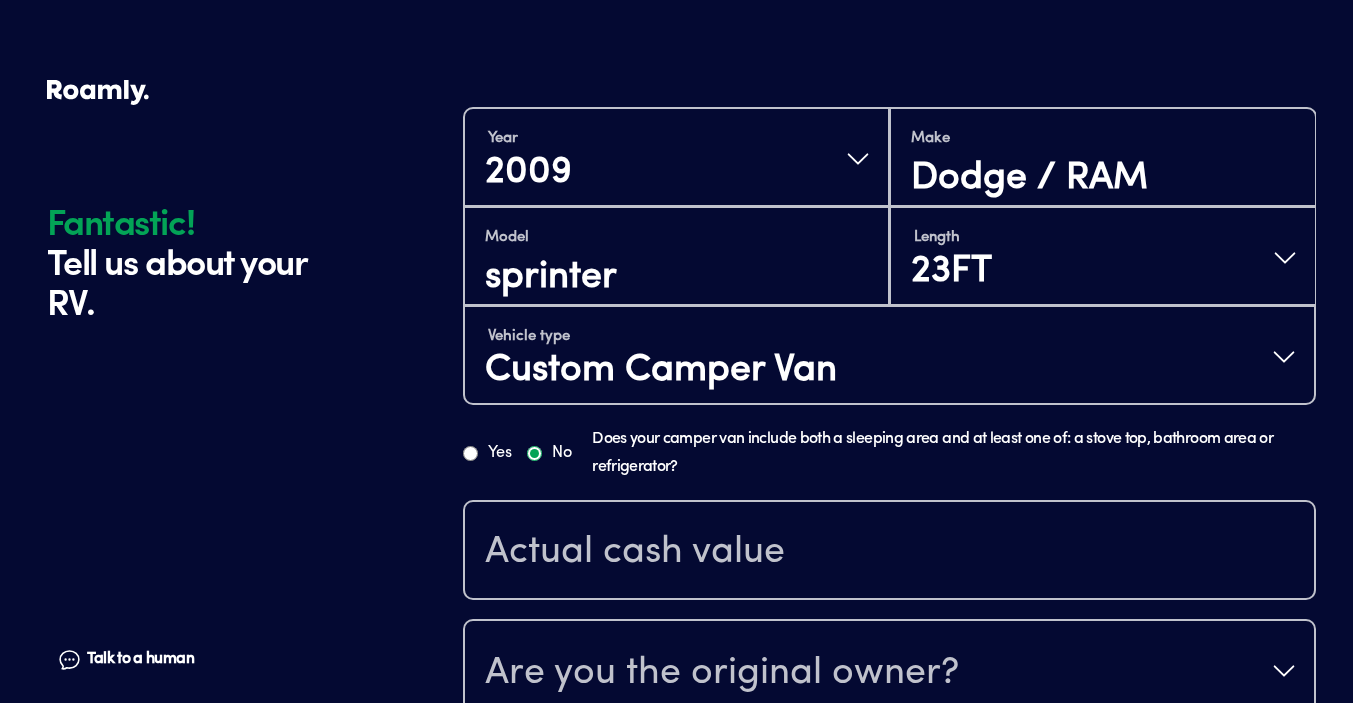 click on "Yes" at bounding box center [487, 453] 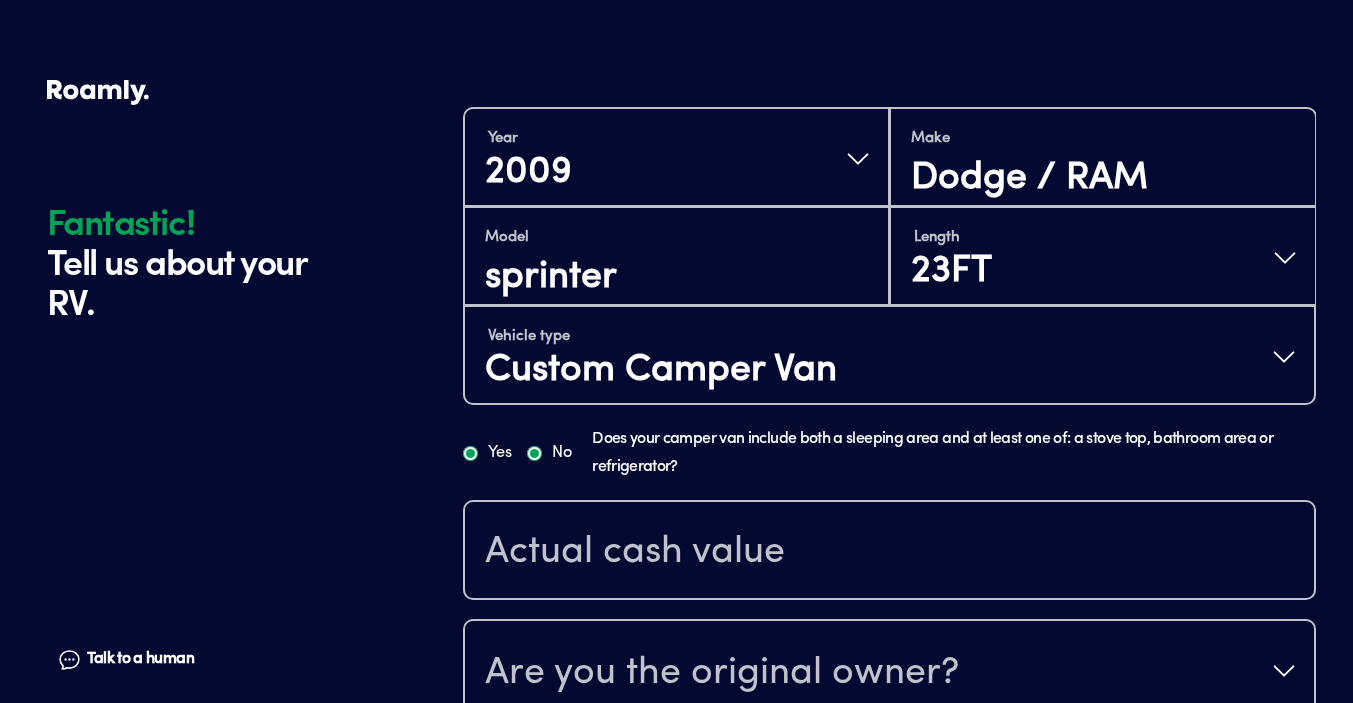 radio on "true" 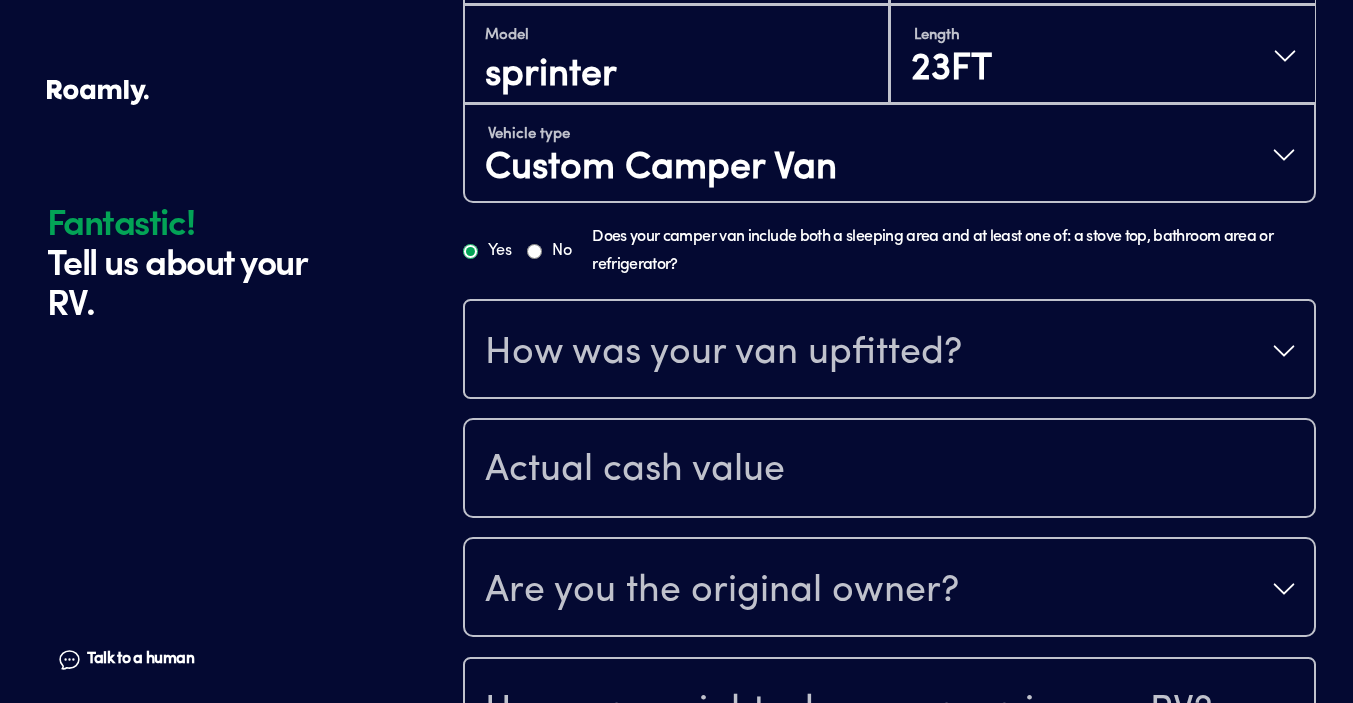 scroll, scrollTop: 626, scrollLeft: 0, axis: vertical 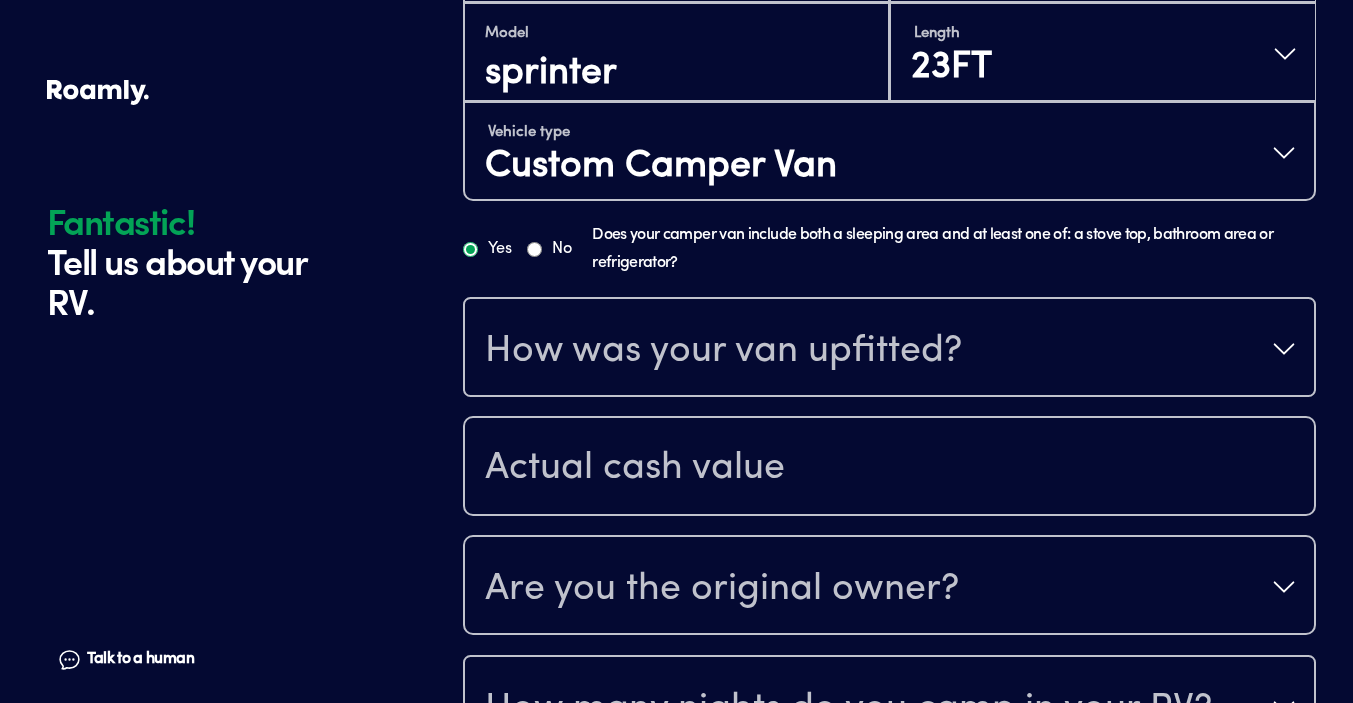 click on "How was your van upfitted?" at bounding box center (723, 351) 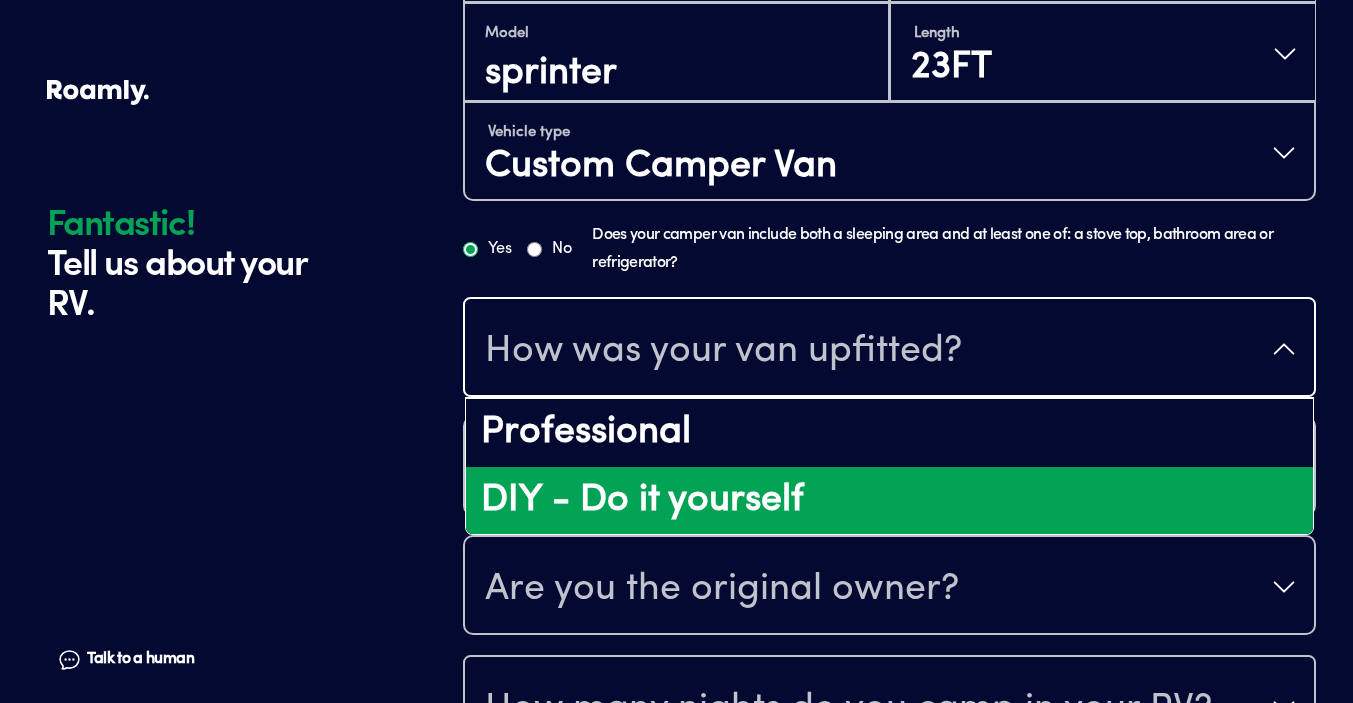 click on "DIY - Do it yourself" at bounding box center (889, 501) 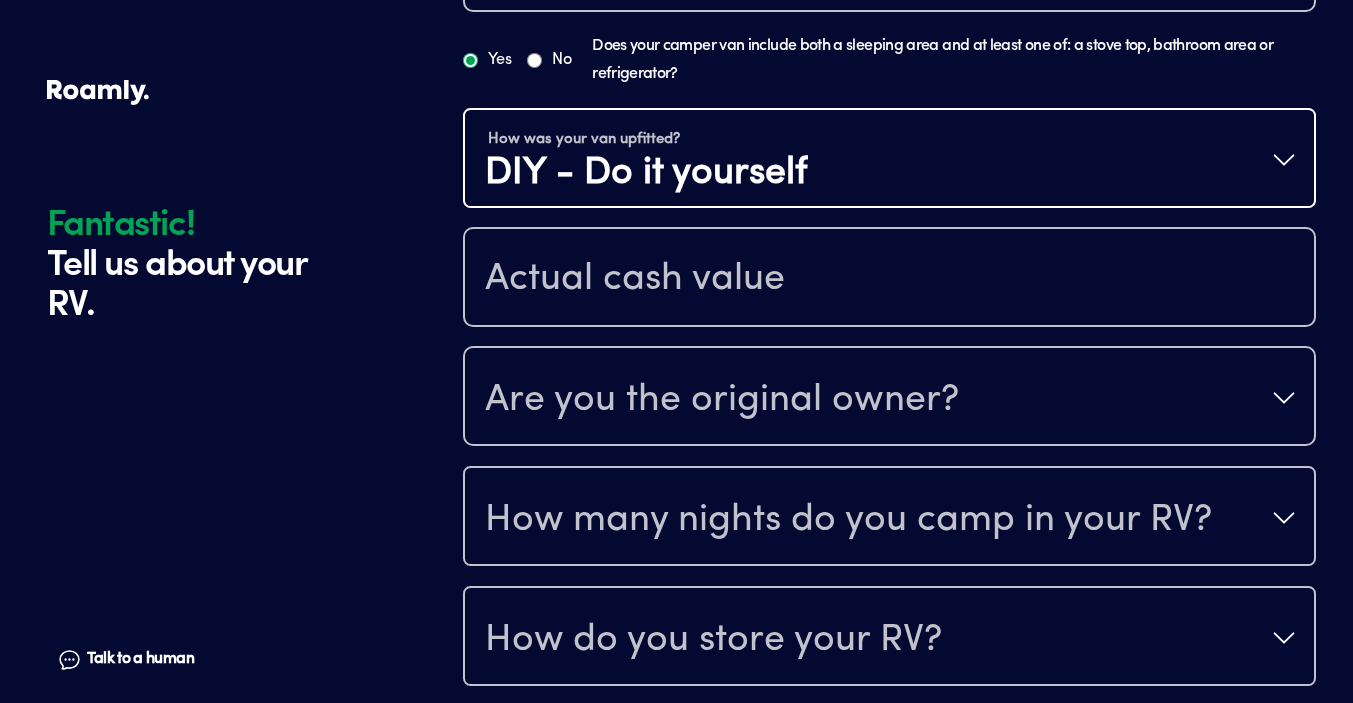 scroll, scrollTop: 828, scrollLeft: 0, axis: vertical 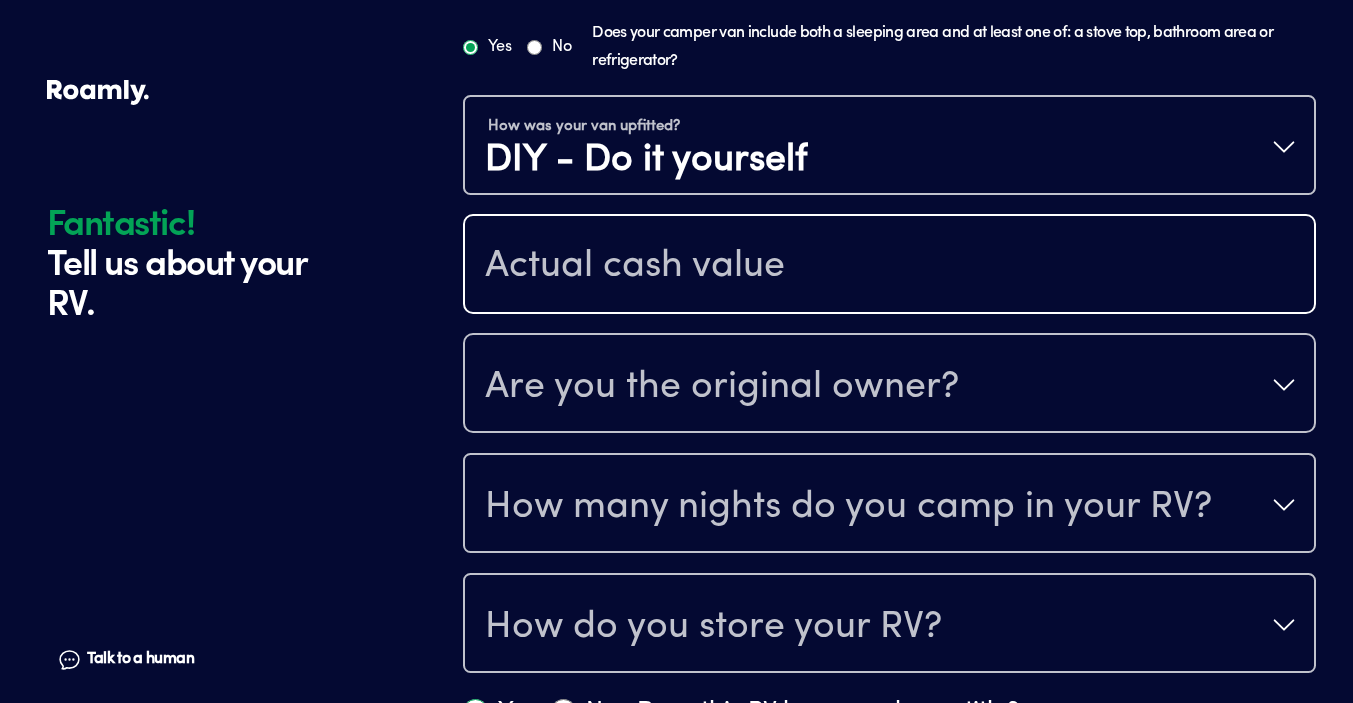 click at bounding box center [889, 266] 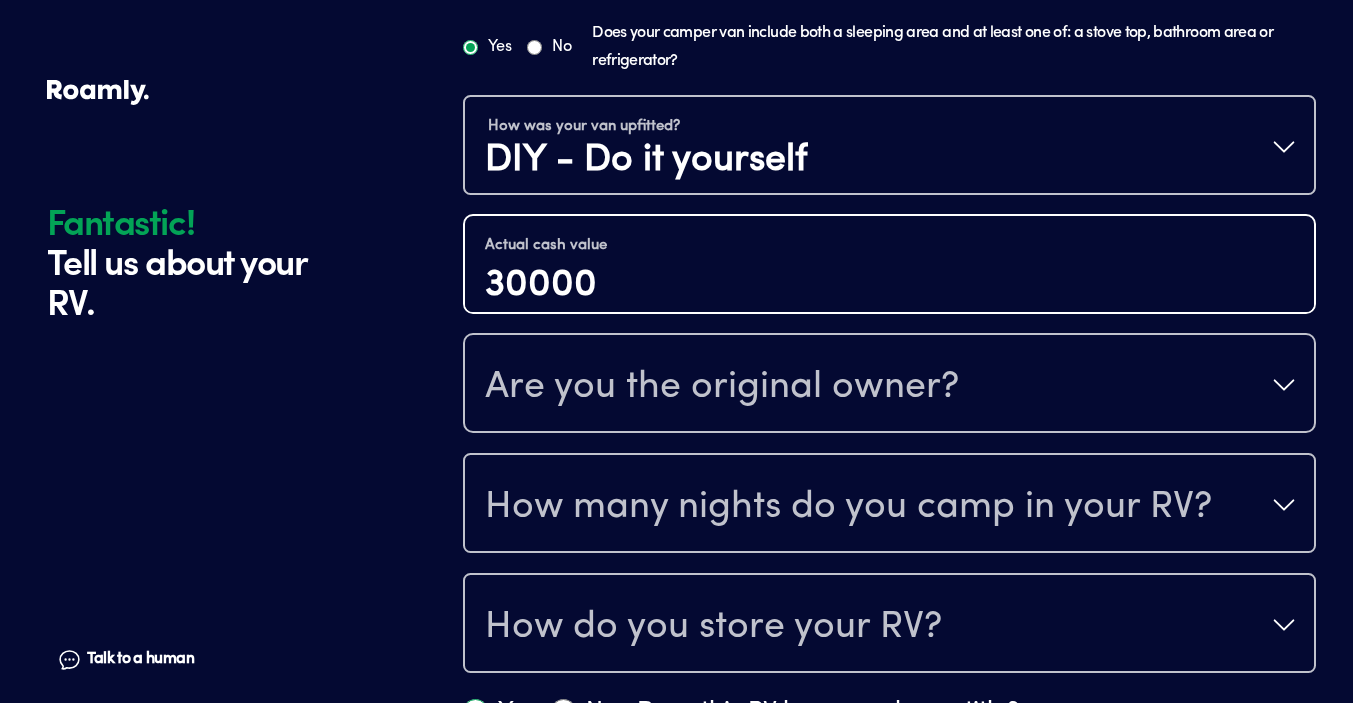 type on "30000" 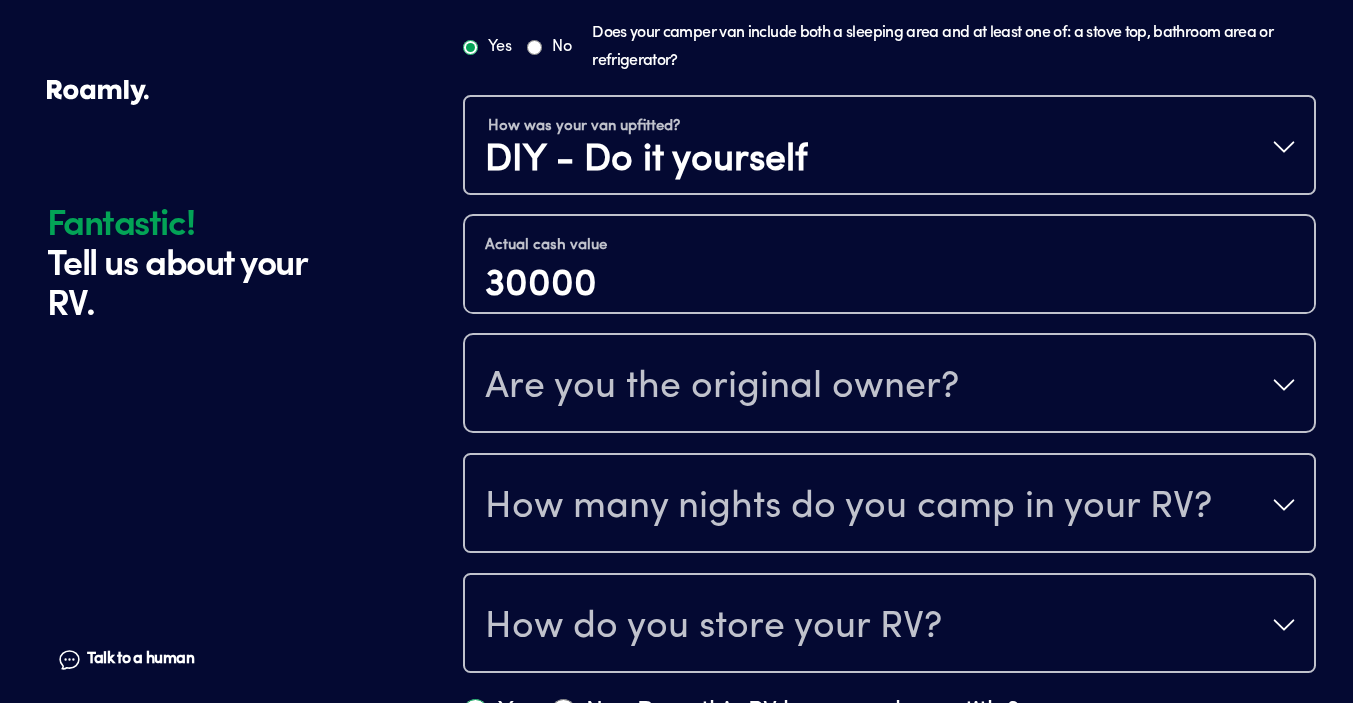 click on "Are you the original owner?" at bounding box center [889, 385] 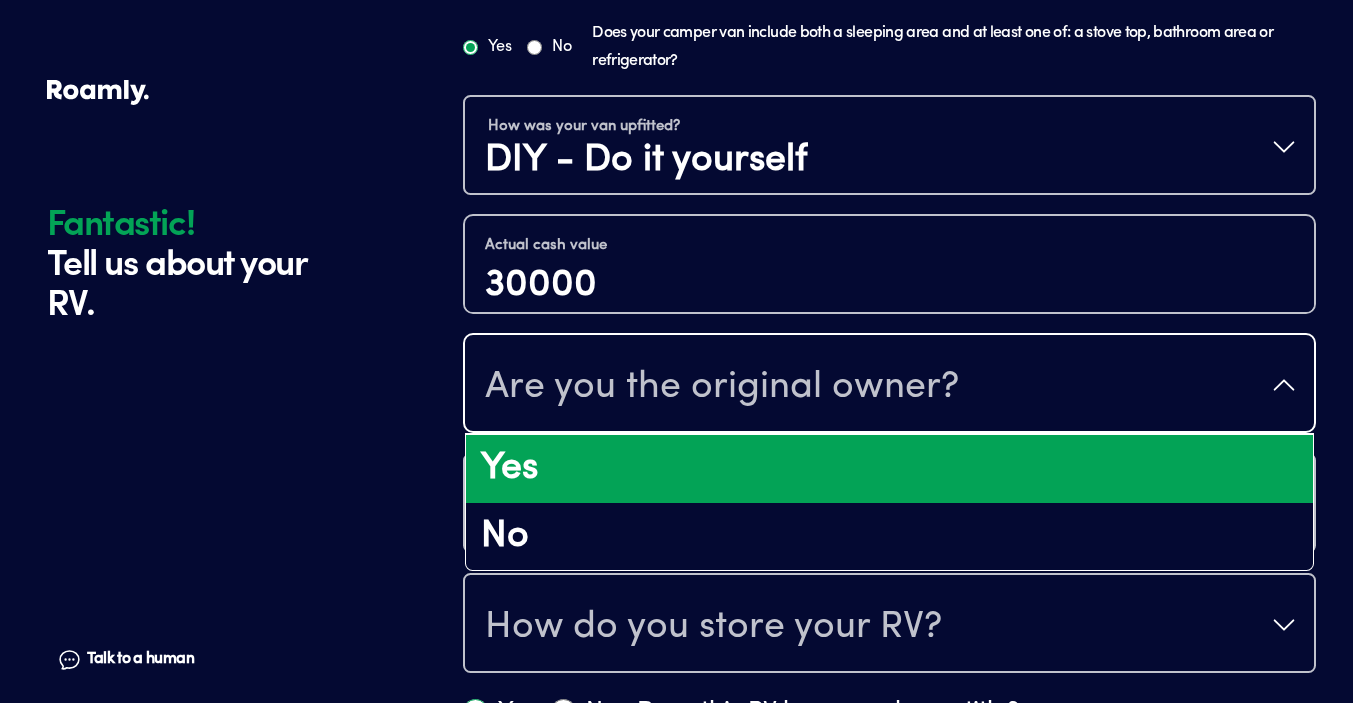 click on "Yes" at bounding box center (889, 469) 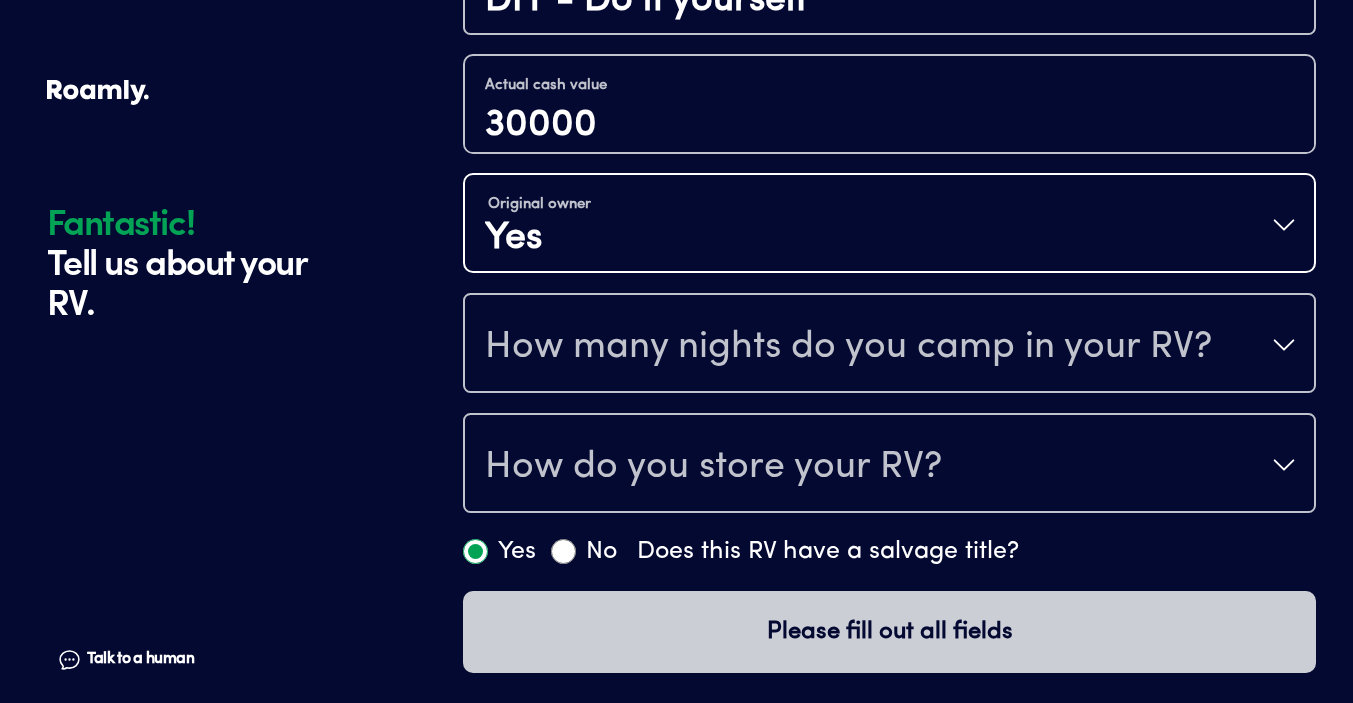 scroll, scrollTop: 987, scrollLeft: 0, axis: vertical 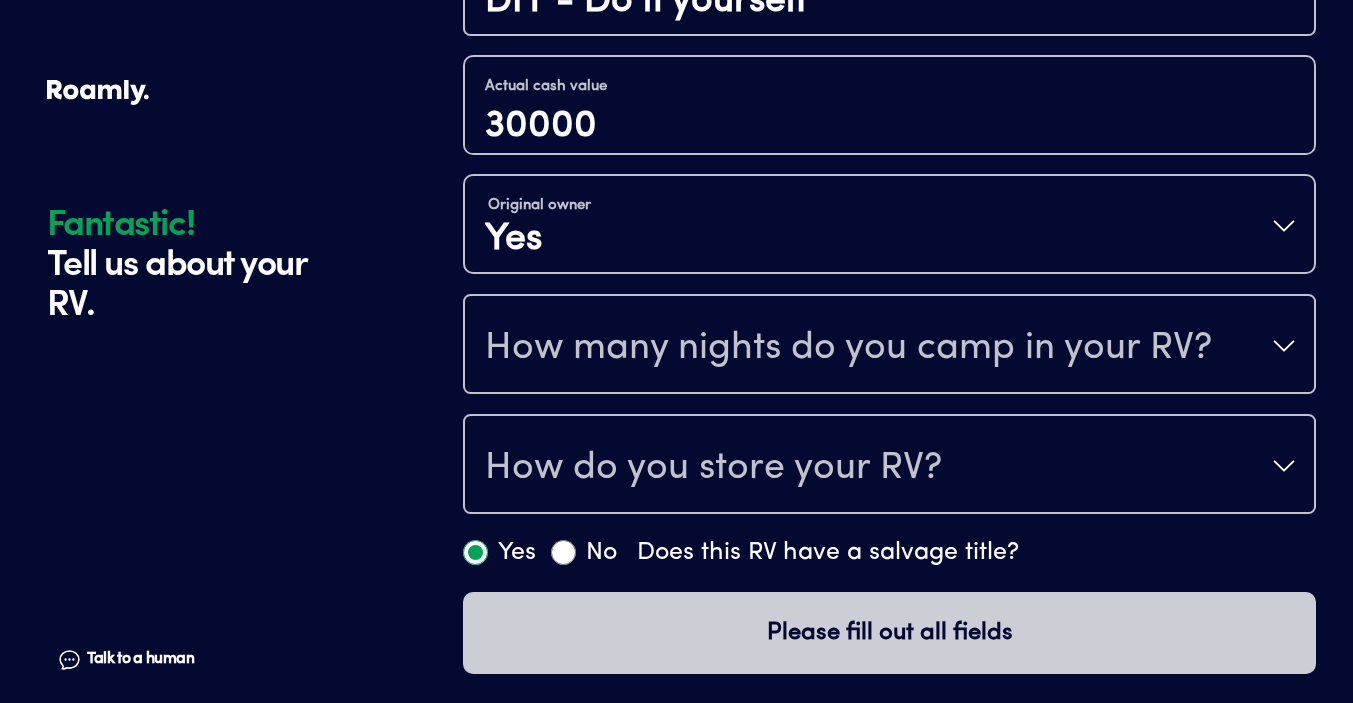 click on "How many nights do you camp in your RV?" at bounding box center (848, 348) 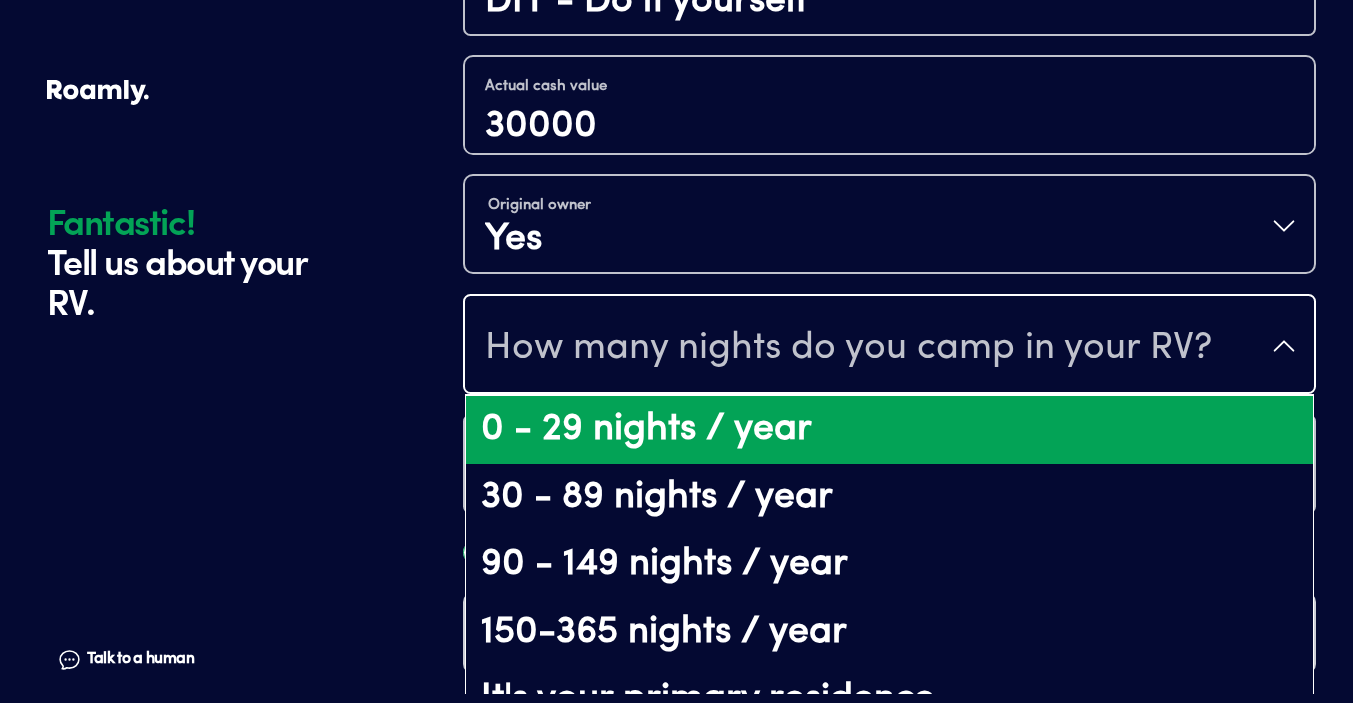 click on "0 - 29 nights / year" at bounding box center (889, 430) 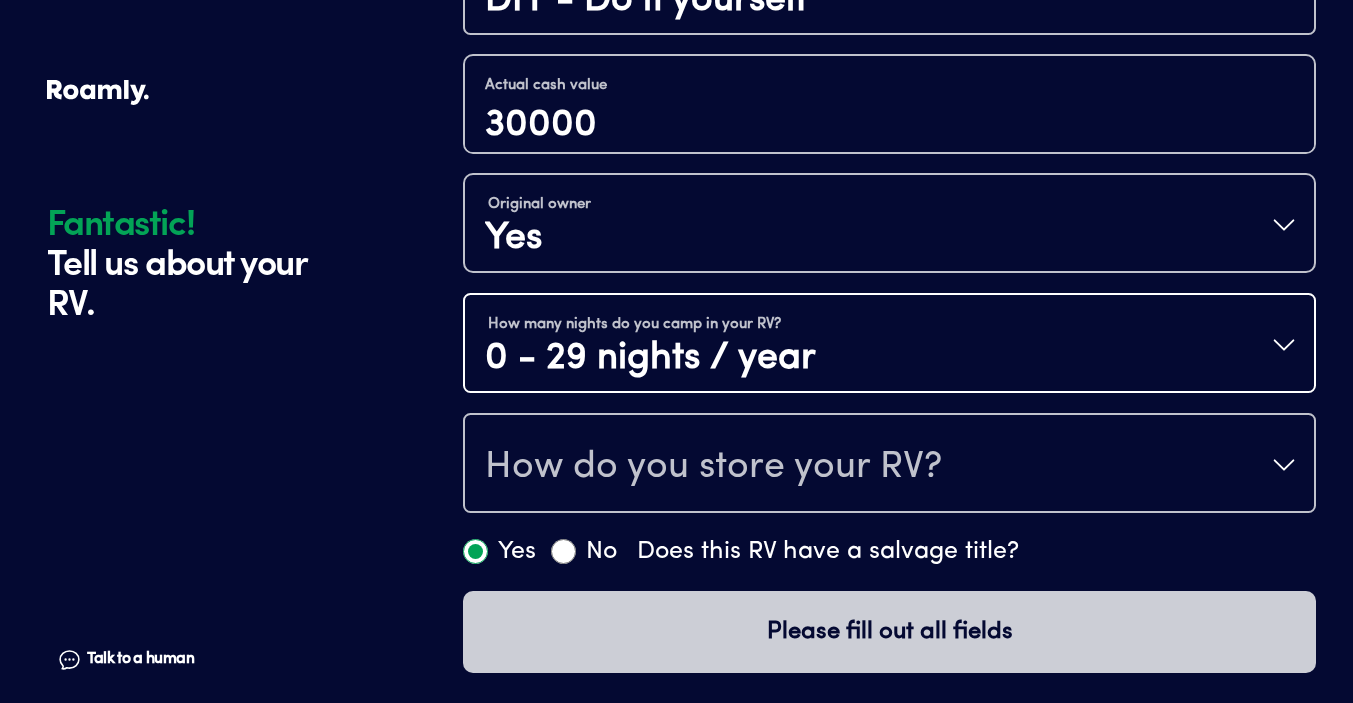 scroll, scrollTop: 987, scrollLeft: 0, axis: vertical 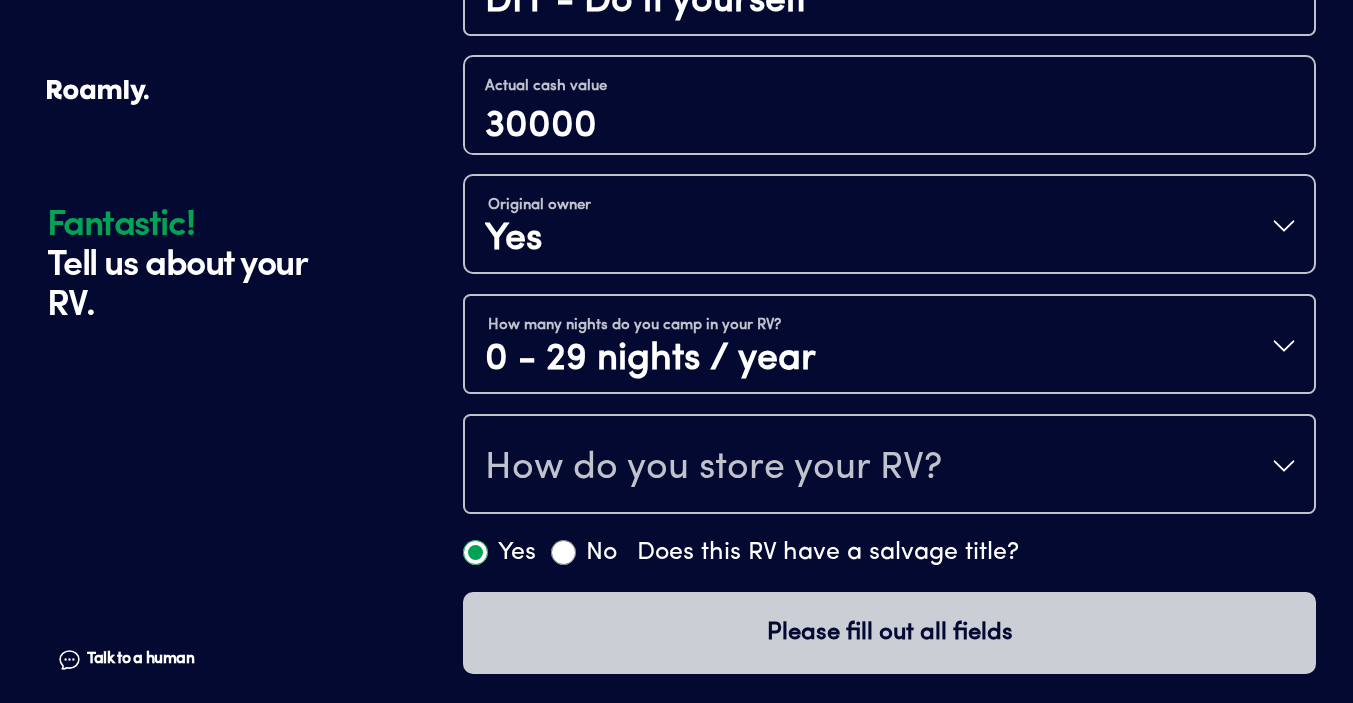 click on "How do you store your RV?" at bounding box center (713, 468) 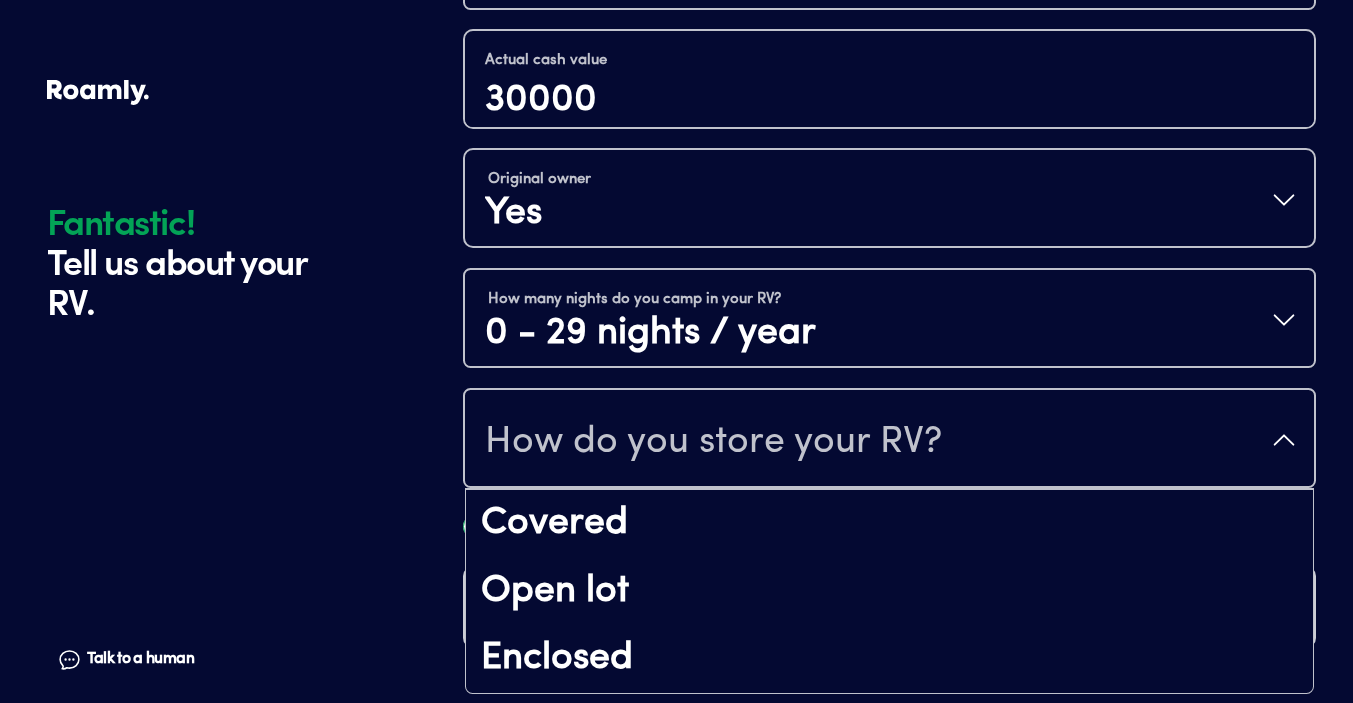 scroll, scrollTop: 25, scrollLeft: 0, axis: vertical 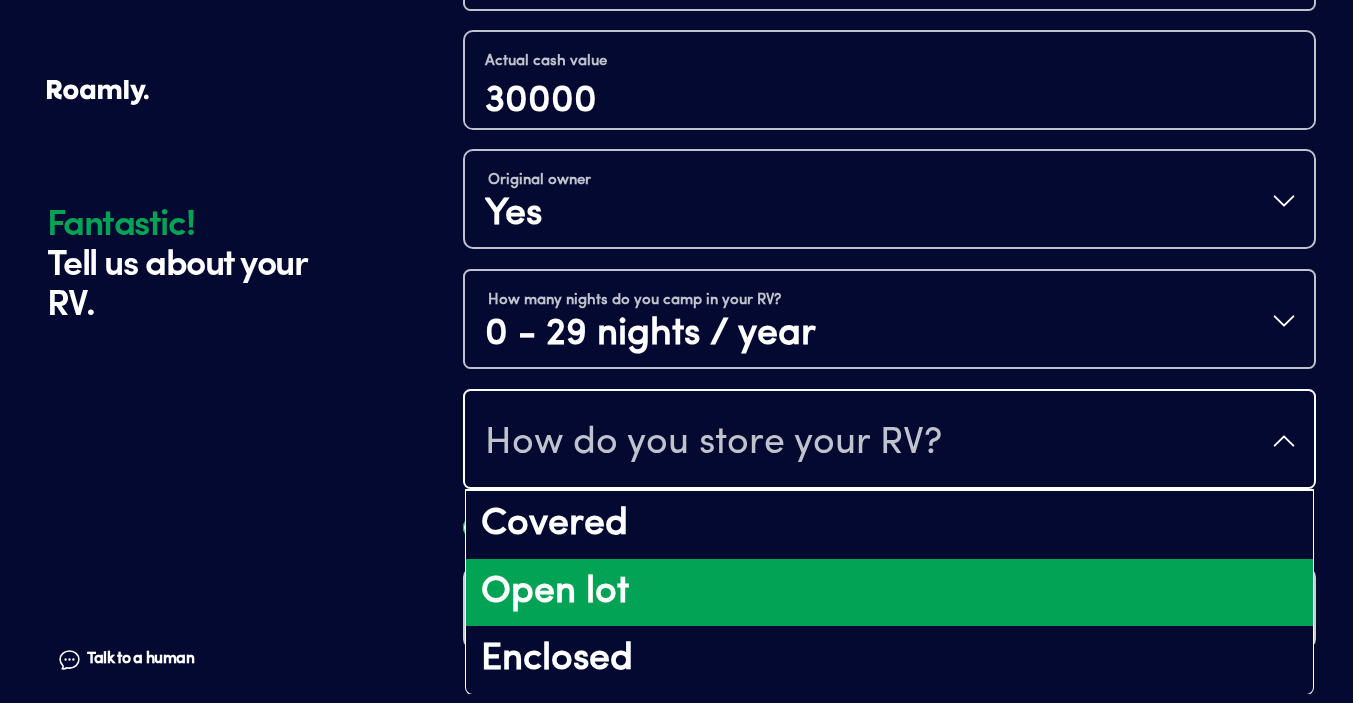 click on "Open lot" at bounding box center [889, 593] 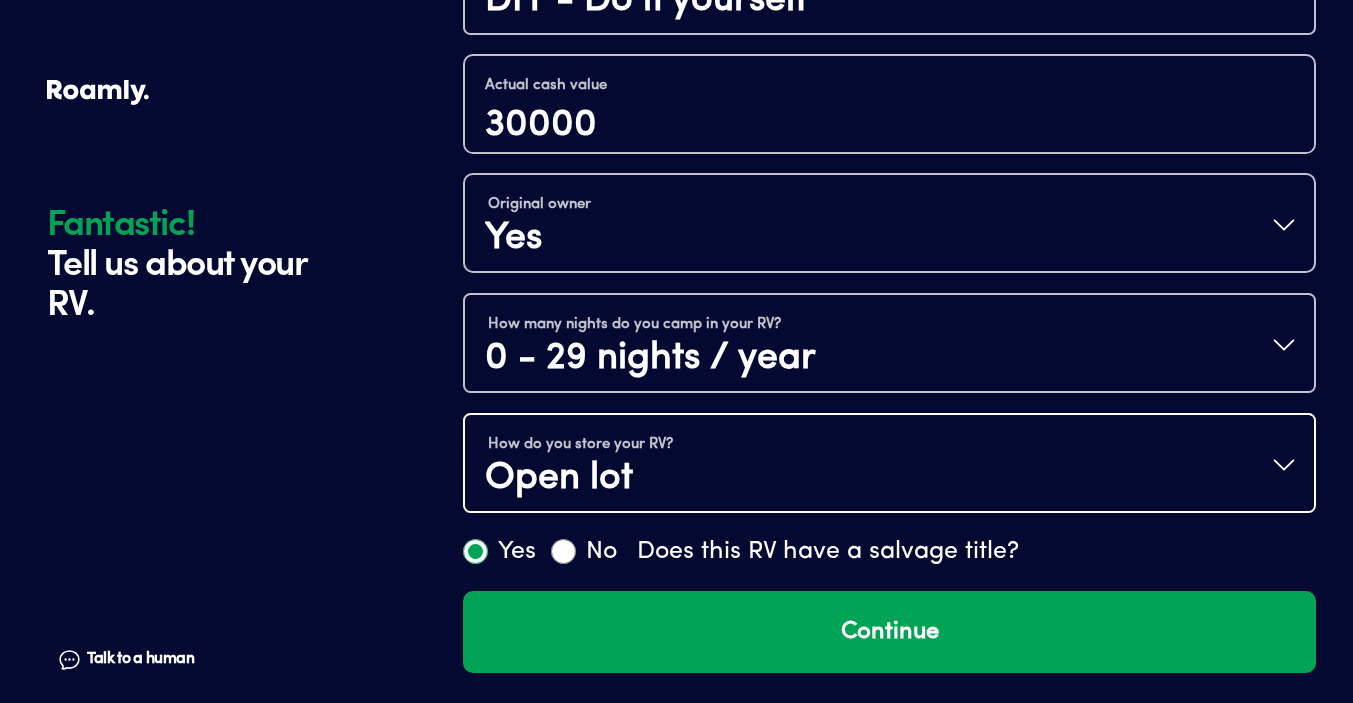 scroll, scrollTop: 987, scrollLeft: 0, axis: vertical 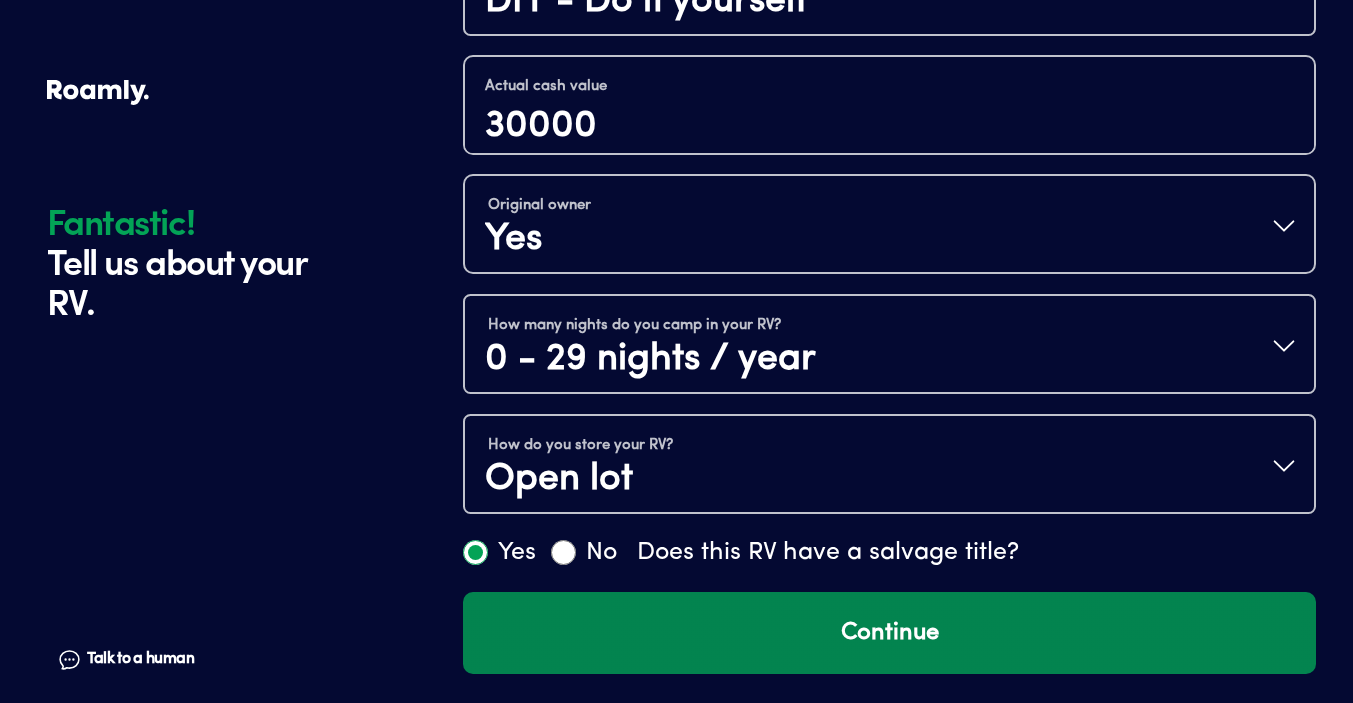 click on "Continue" at bounding box center [889, 633] 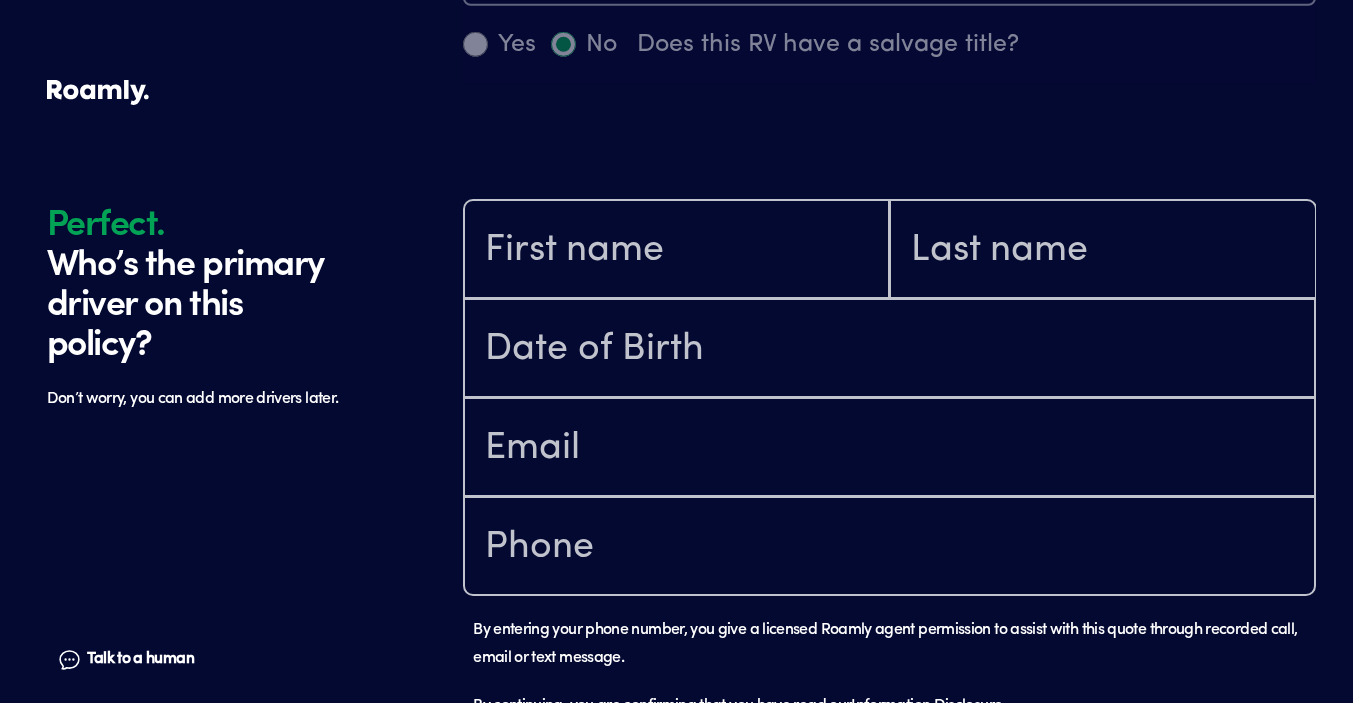 scroll, scrollTop: 1598, scrollLeft: 0, axis: vertical 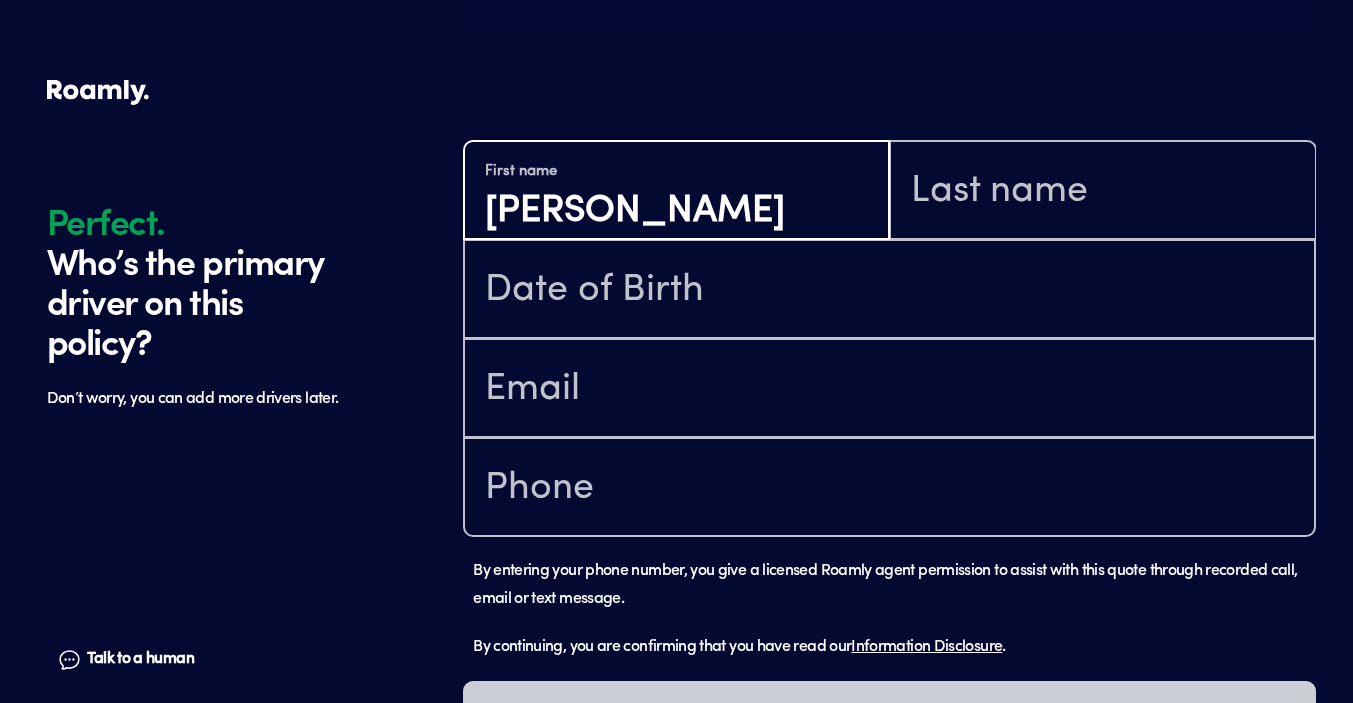 type on "[PERSON_NAME]" 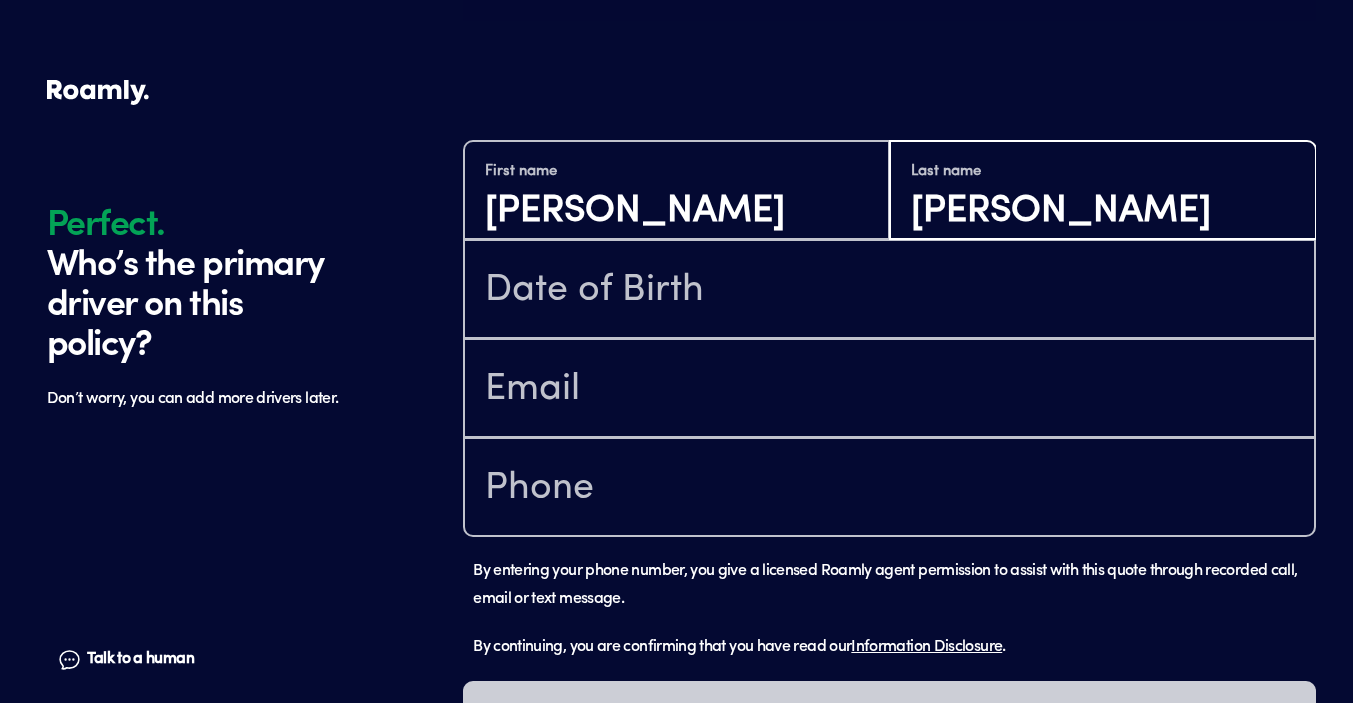 type on "[PERSON_NAME]" 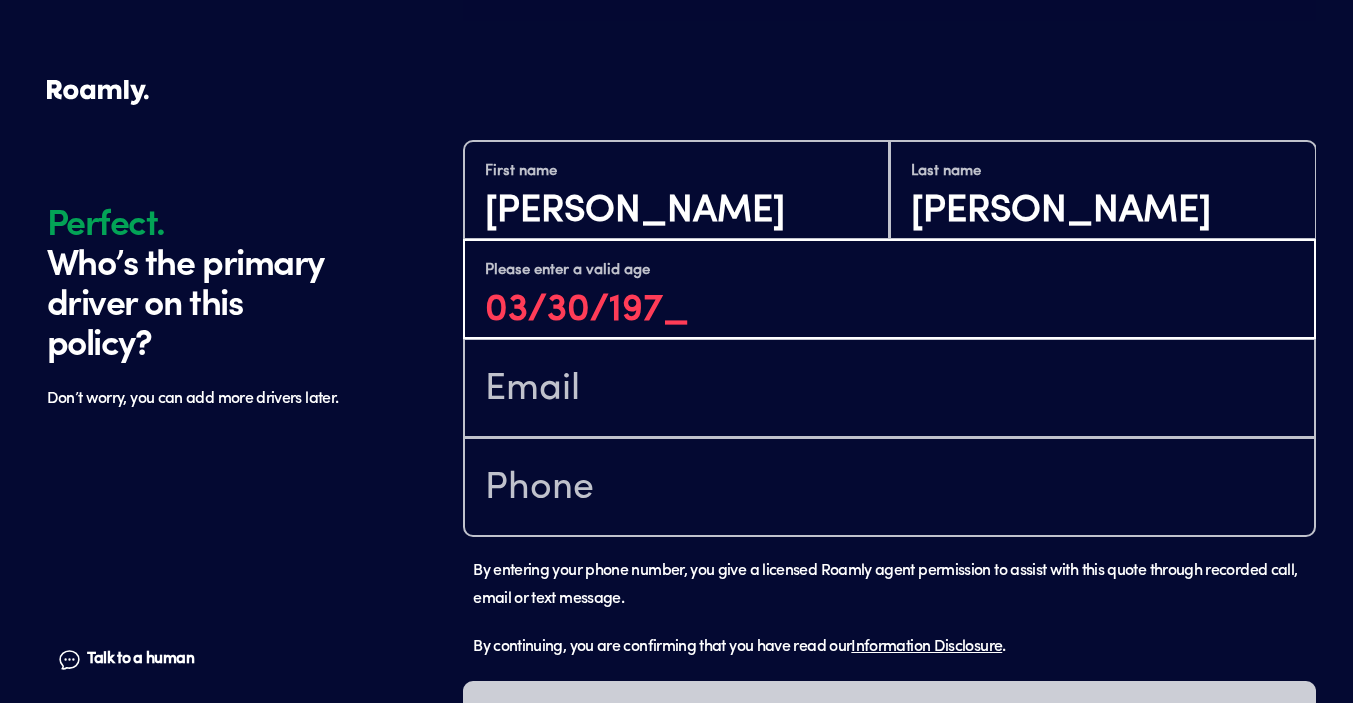 type on "[DATE]" 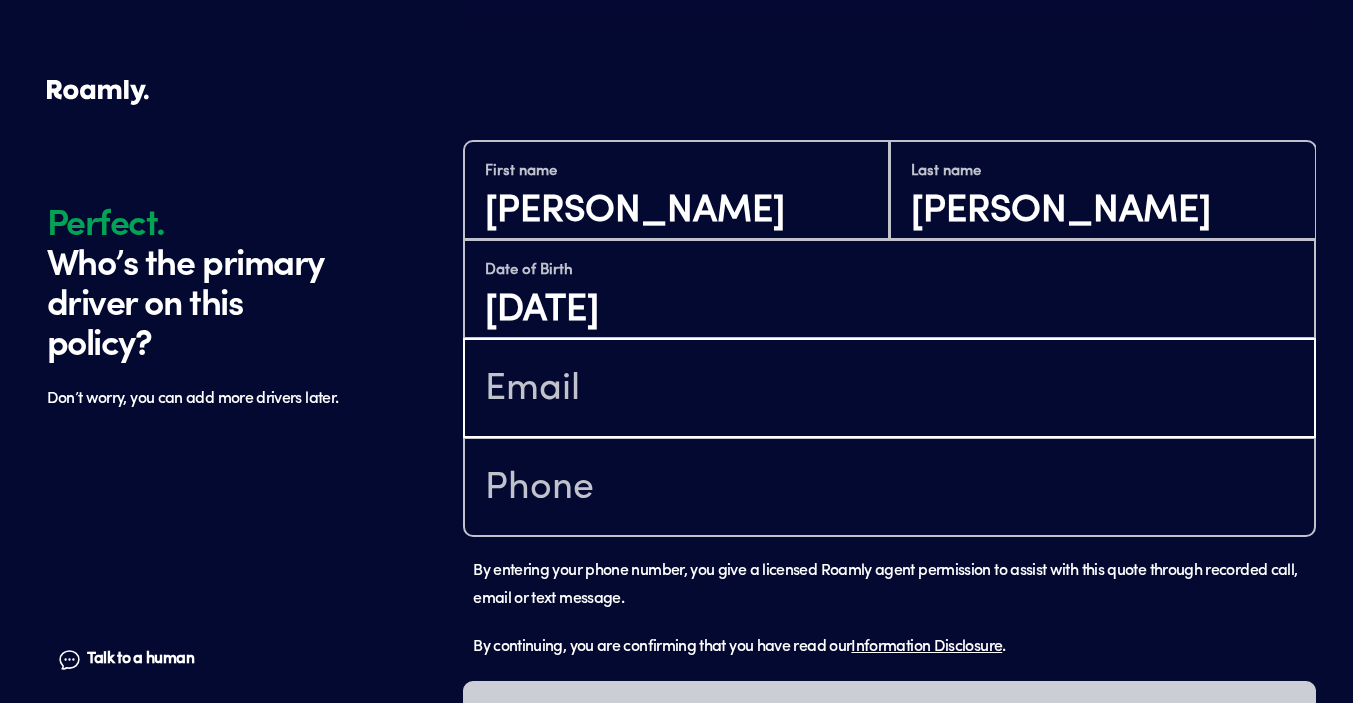type on "[PERSON_NAME][EMAIL_ADDRESS][PERSON_NAME][DOMAIN_NAME]" 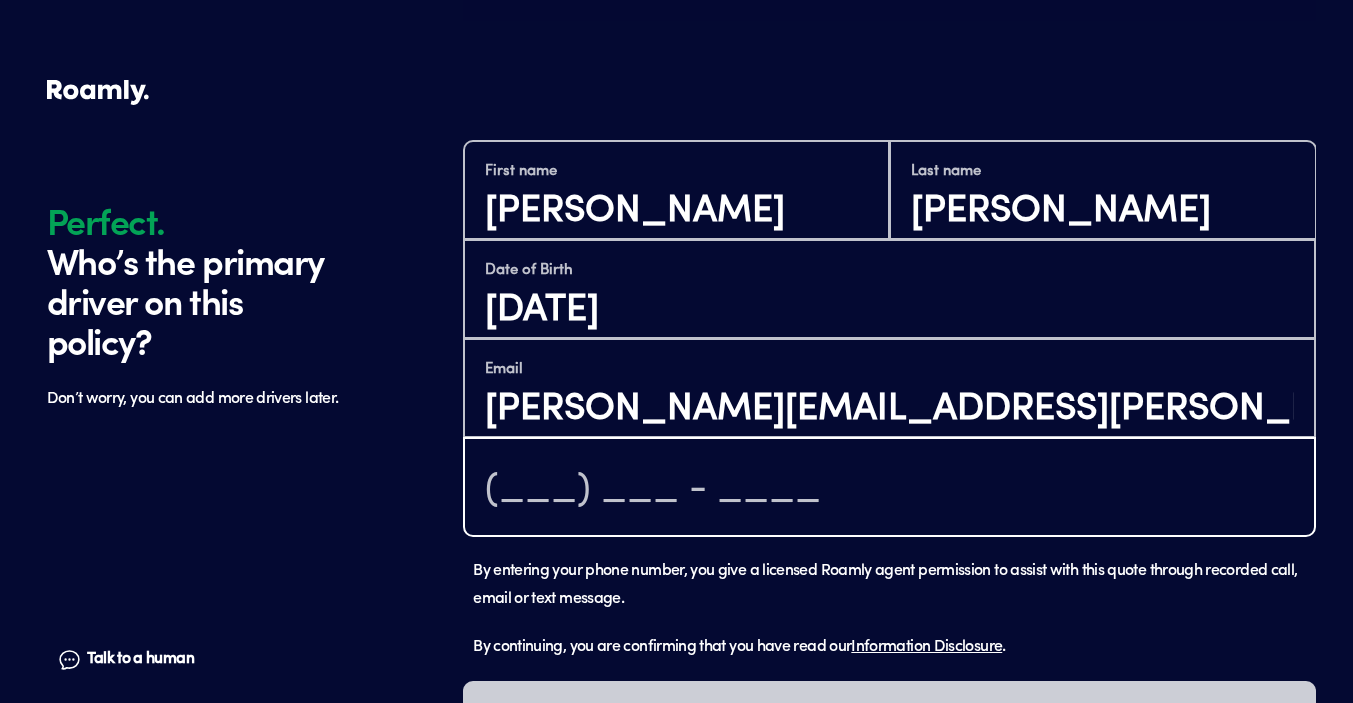 type on "[PHONE_NUMBER]" 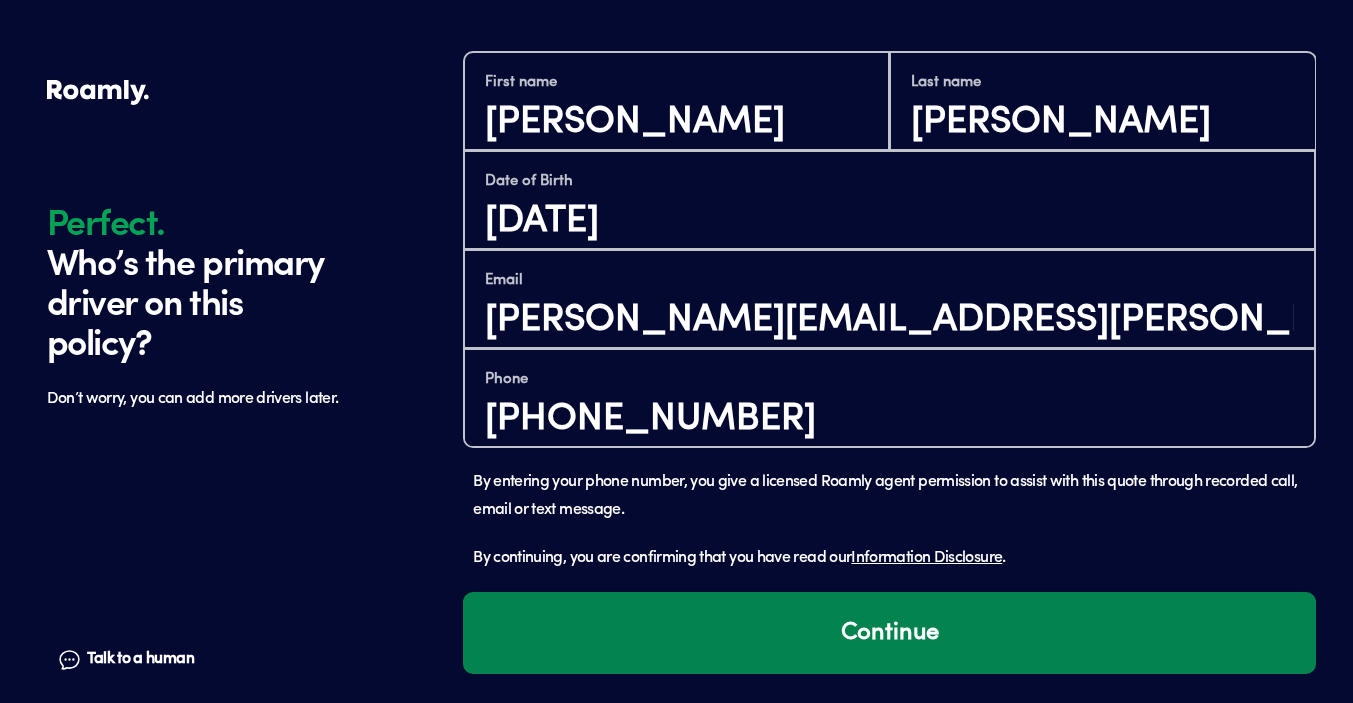 click on "Continue" at bounding box center [889, 633] 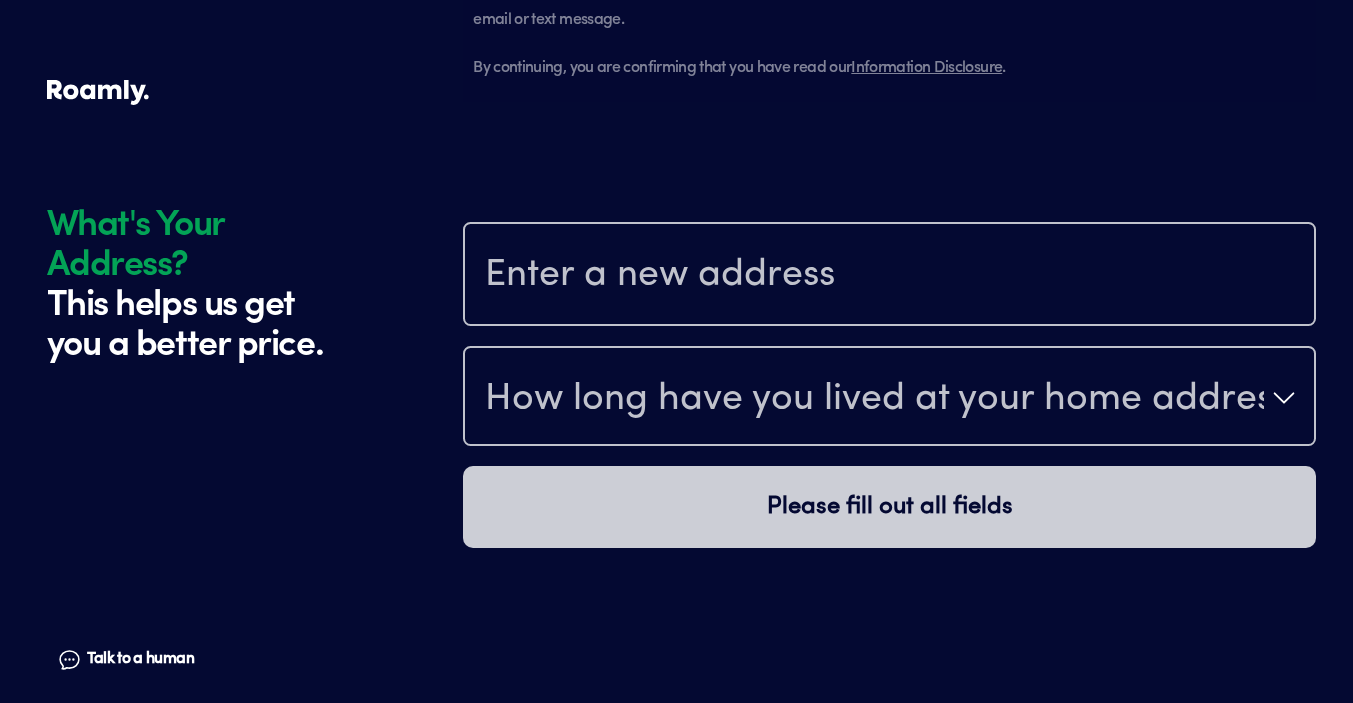 scroll, scrollTop: 2219, scrollLeft: 0, axis: vertical 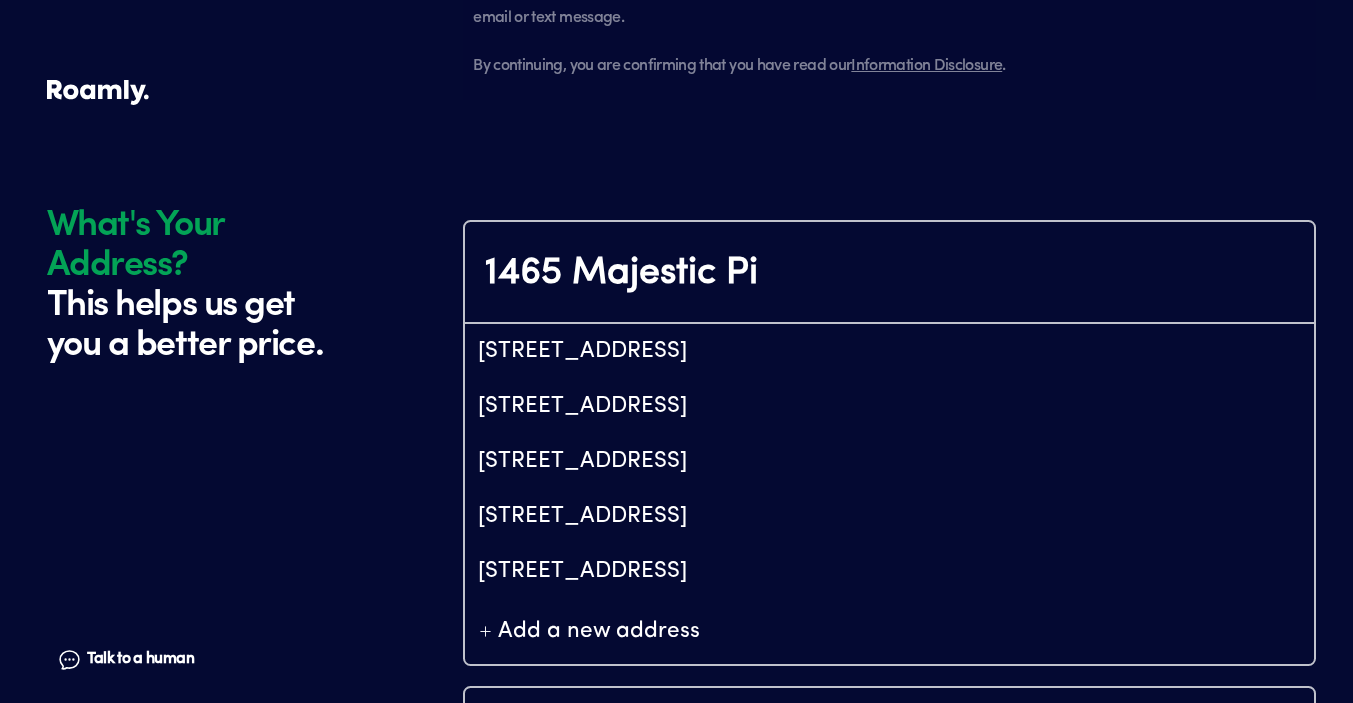 click on "[STREET_ADDRESS]" at bounding box center (889, 351) 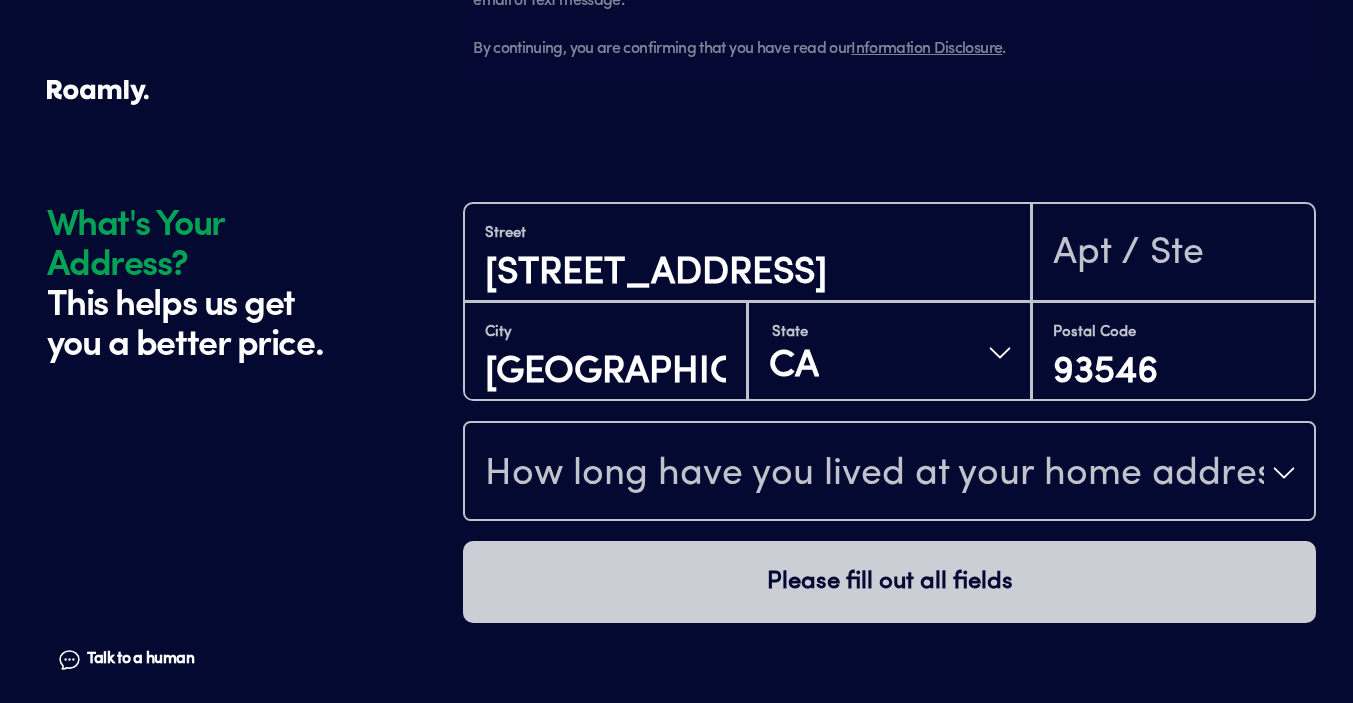 scroll, scrollTop: 2243, scrollLeft: 0, axis: vertical 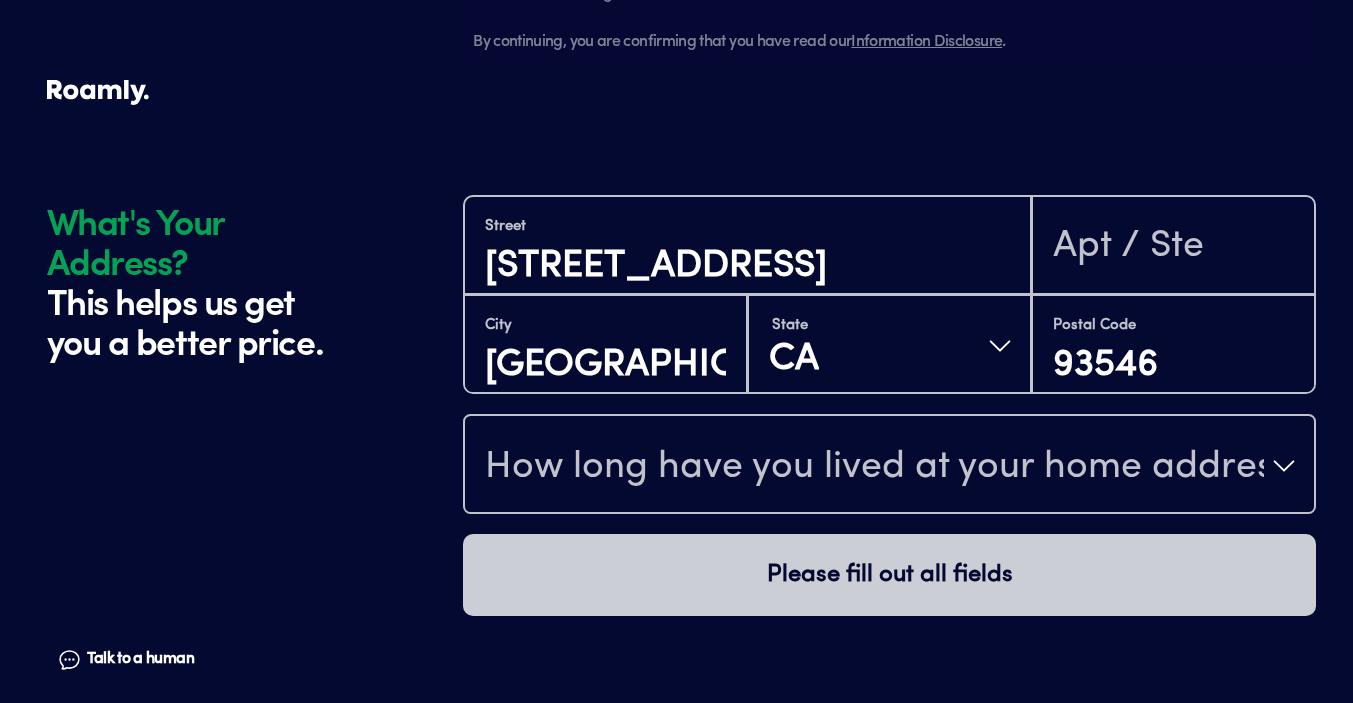 click on "How long have you lived at your home address?" at bounding box center [874, 468] 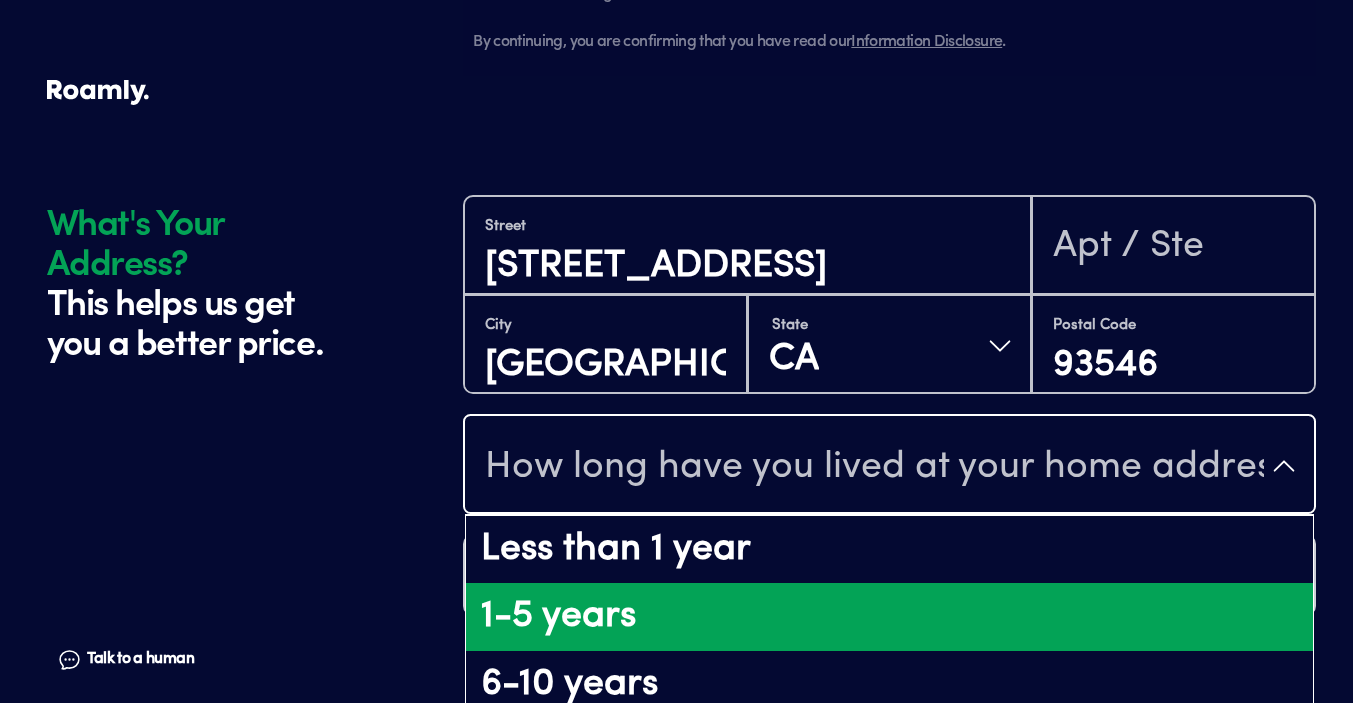 click on "1-5 years" at bounding box center [889, 617] 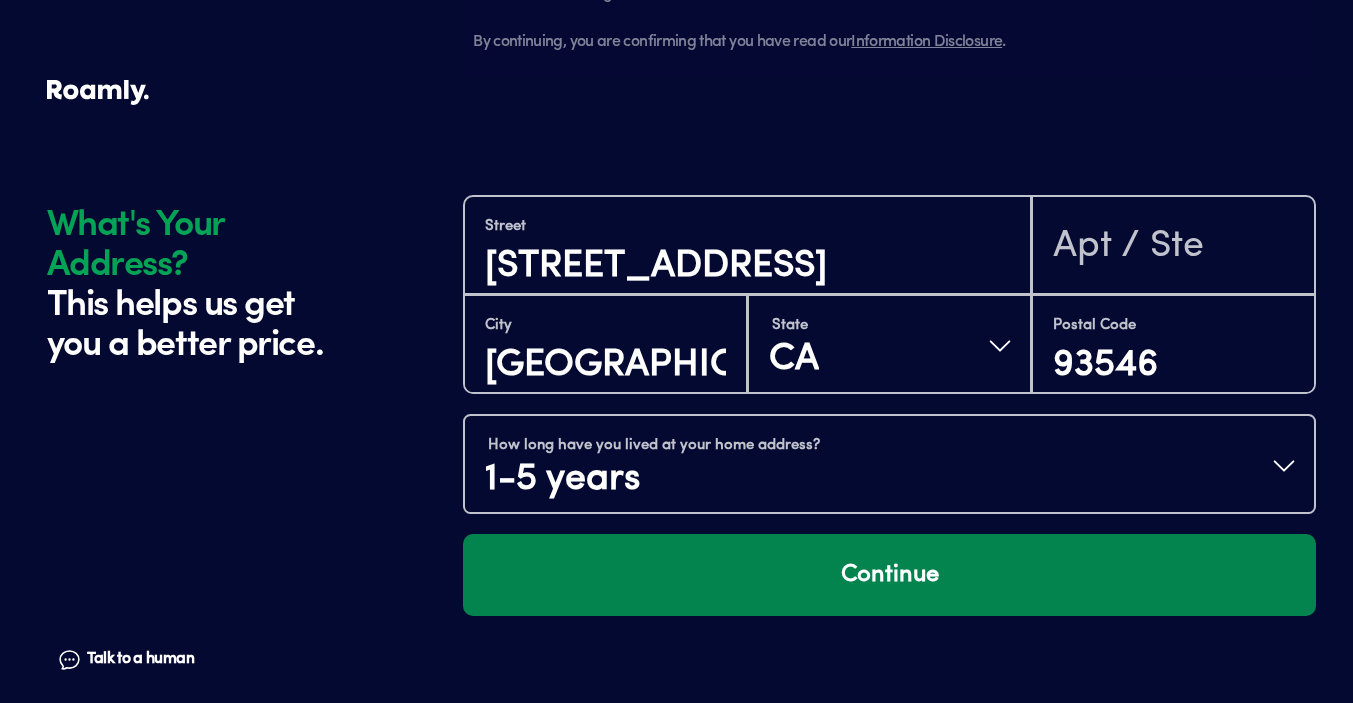 click on "Continue" at bounding box center [889, 575] 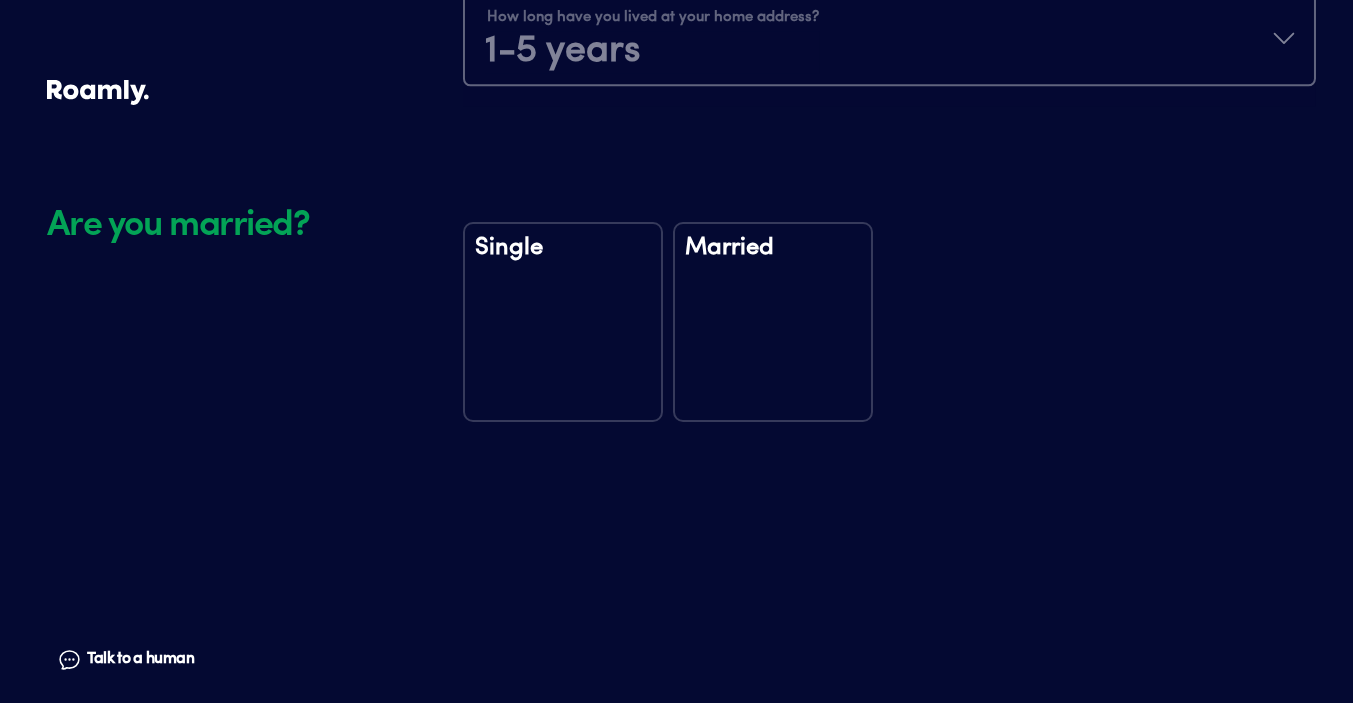 scroll, scrollTop: 2758, scrollLeft: 0, axis: vertical 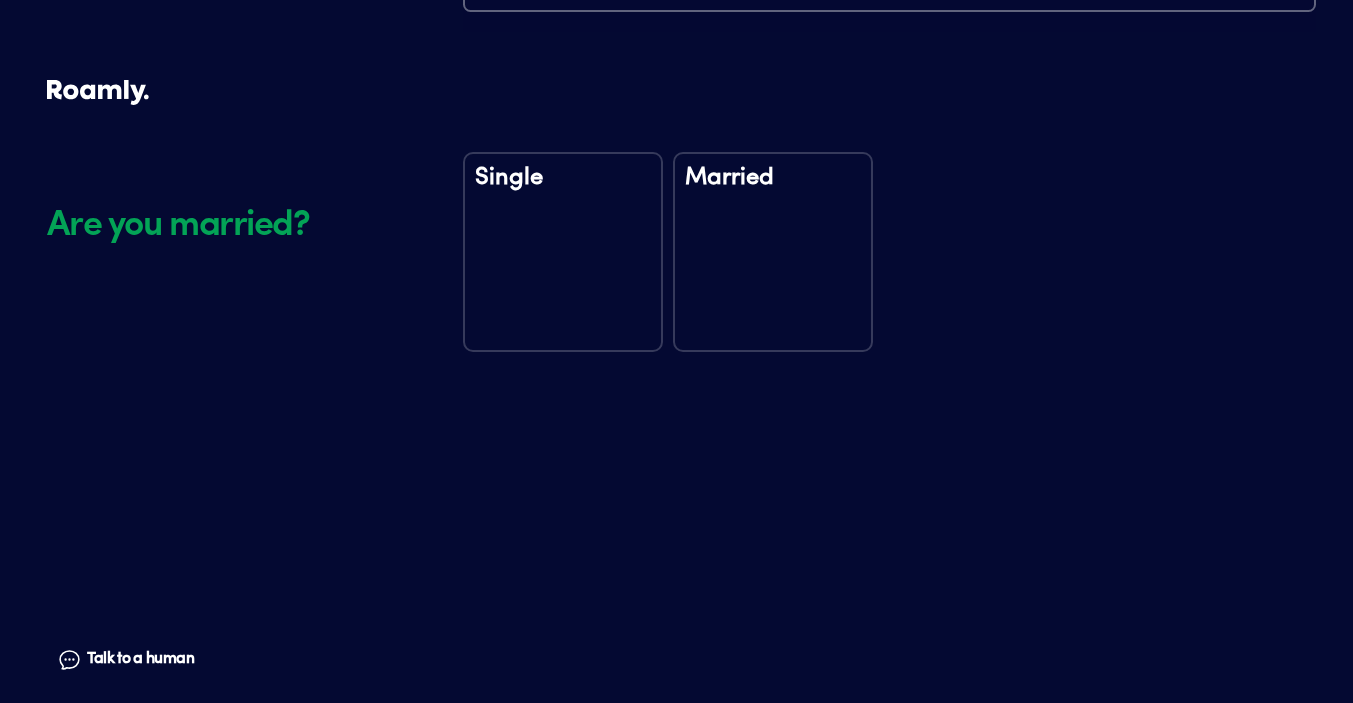 click on "Married" at bounding box center [773, 252] 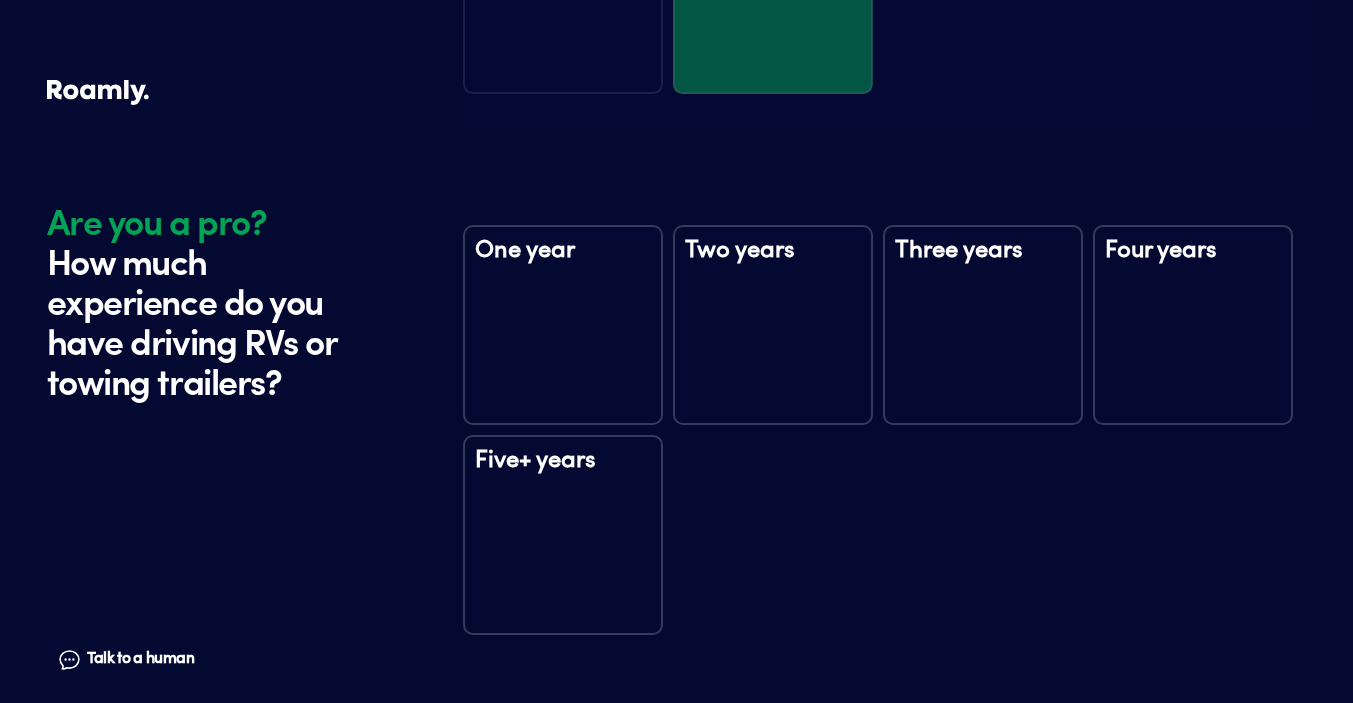 scroll, scrollTop: 3148, scrollLeft: 0, axis: vertical 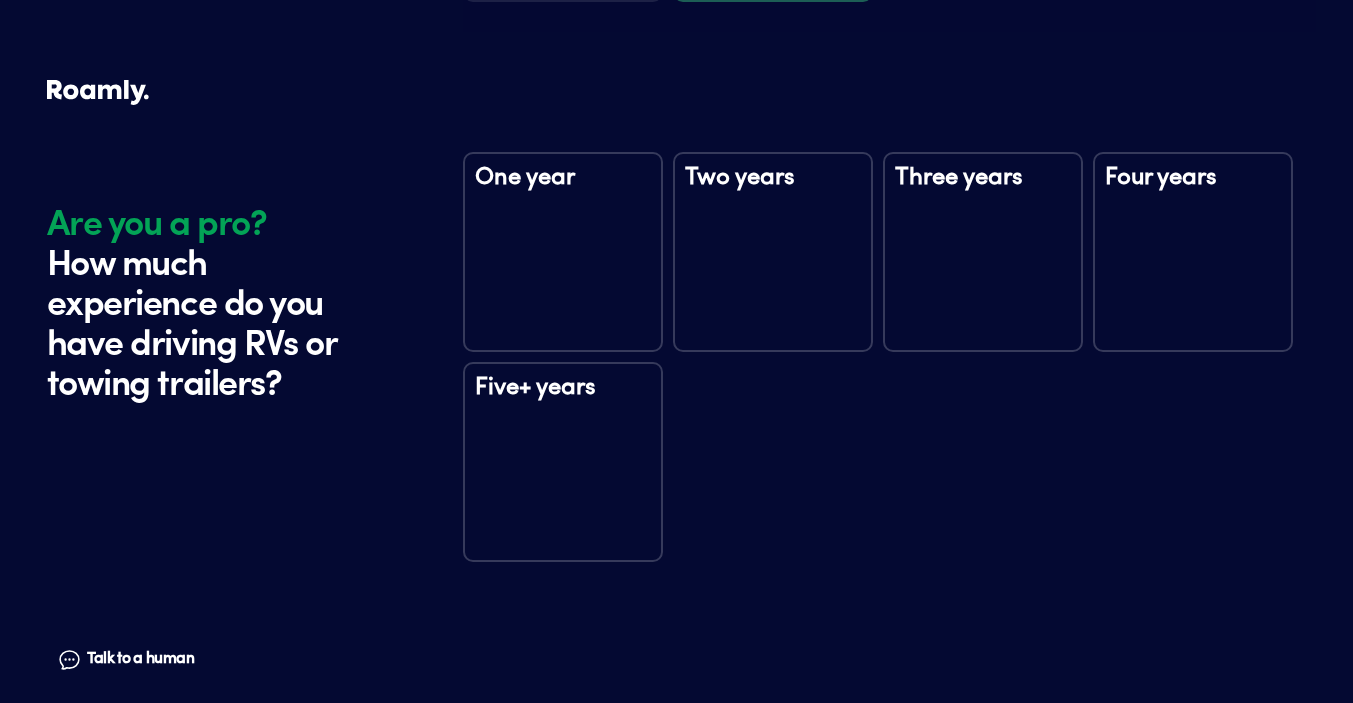 click on "Five+ years" at bounding box center [563, 462] 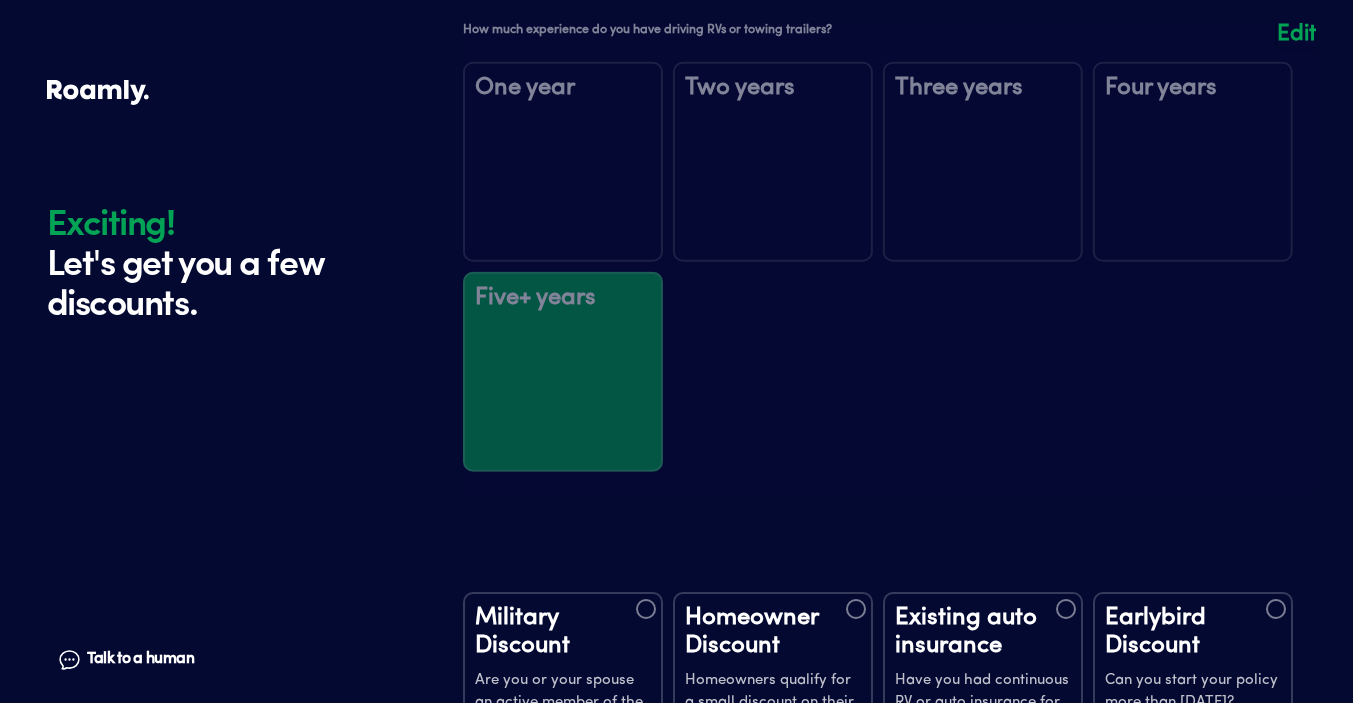 scroll, scrollTop: 3738, scrollLeft: 0, axis: vertical 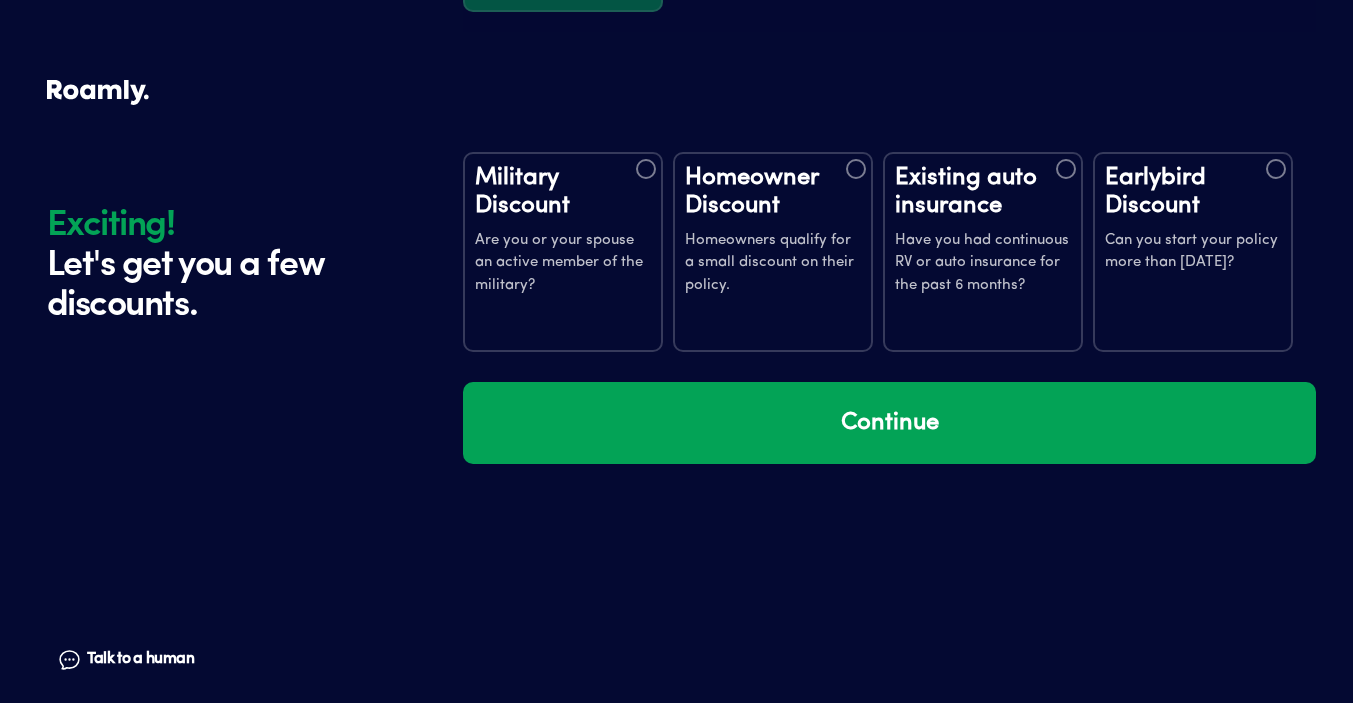 click on "Earlybird Discount Can you start your policy more than [DATE]?" at bounding box center (1193, 252) 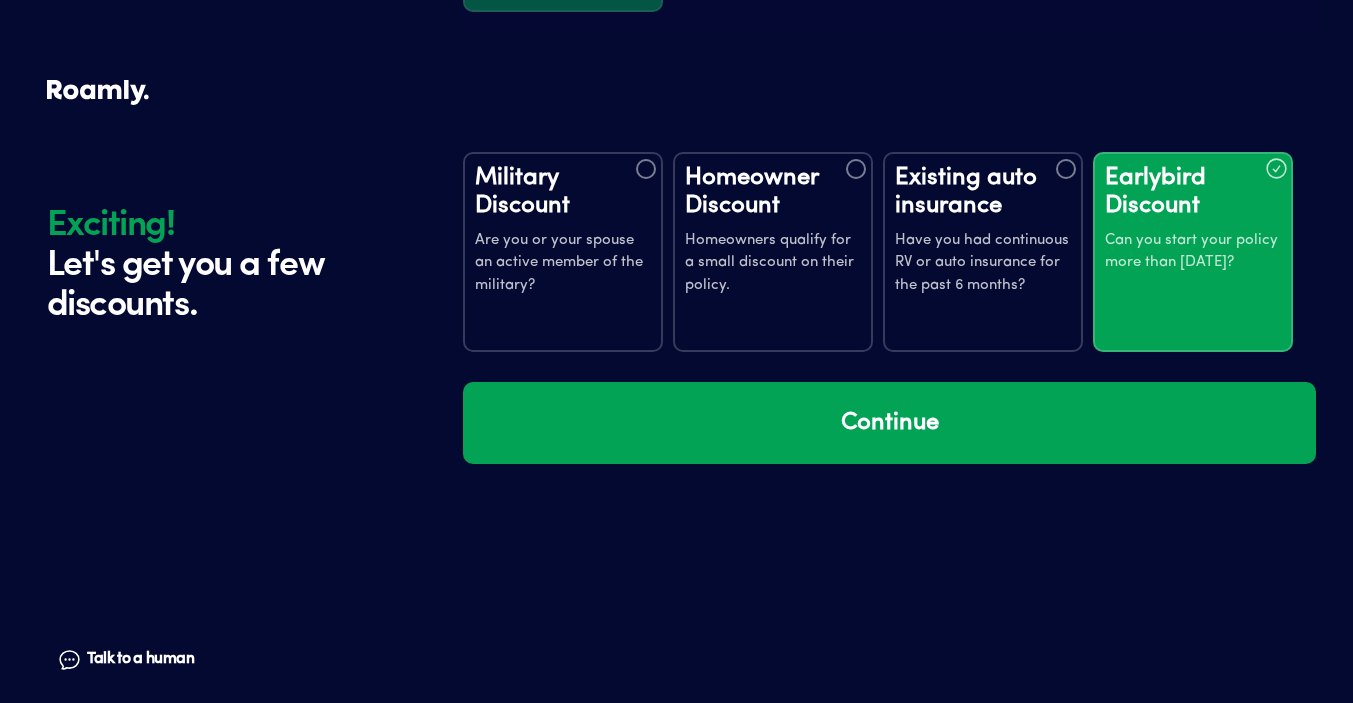 click on "Existing auto insurance Have you had continuous RV or auto insurance for the past 6 months?" at bounding box center (983, 252) 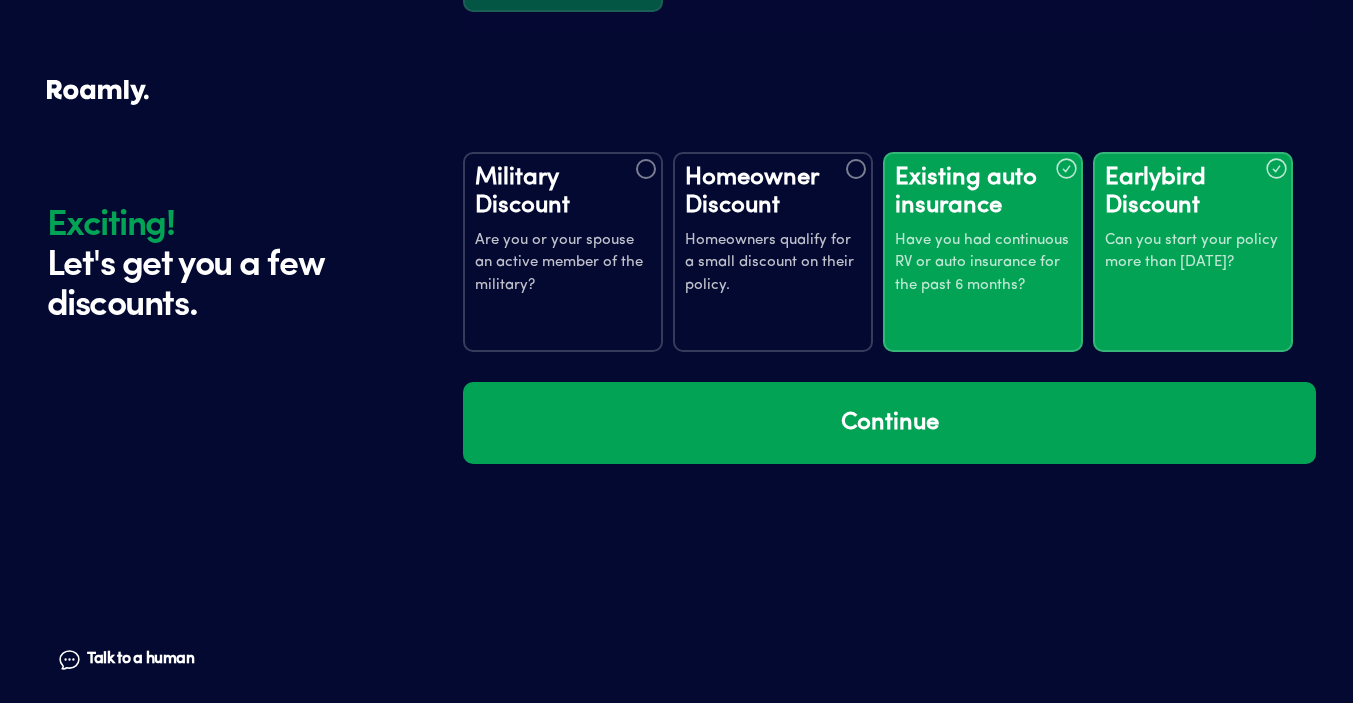 click on "Homeowner Discount Homeowners qualify for a small discount on their policy." at bounding box center [773, 252] 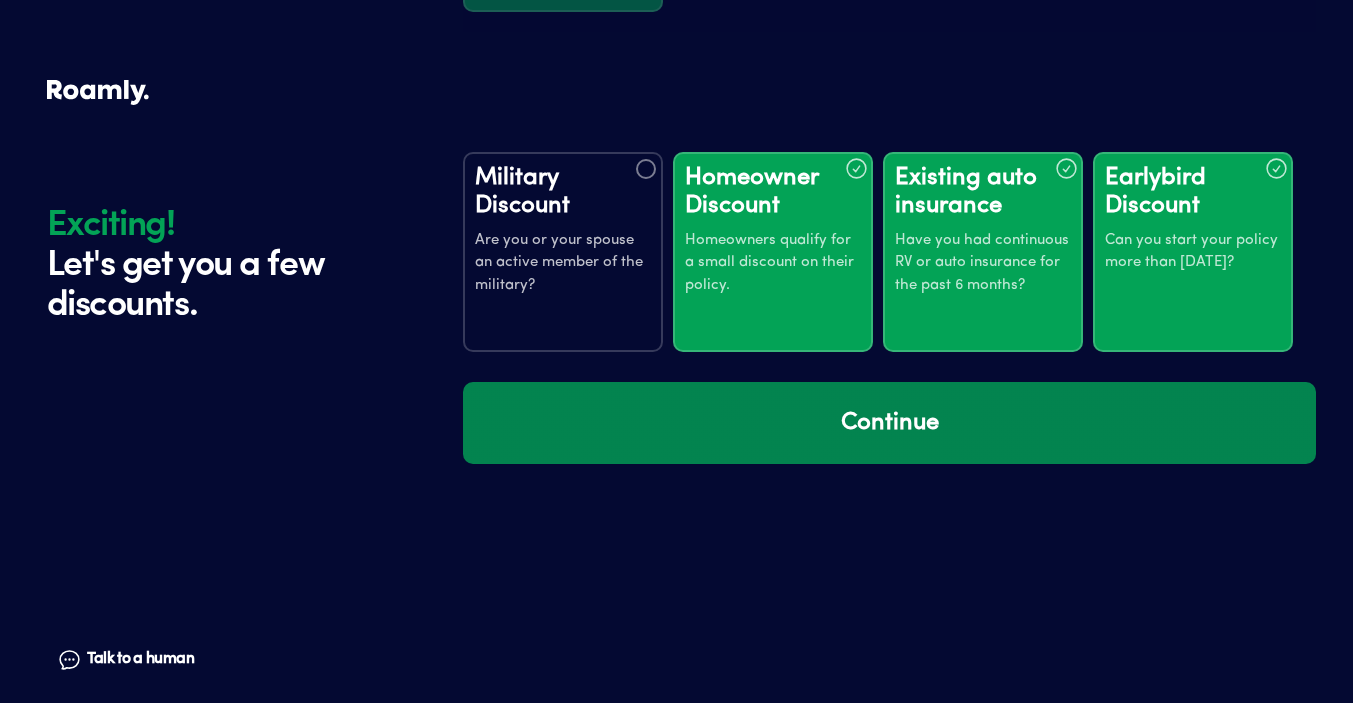 click on "Continue" at bounding box center (889, 423) 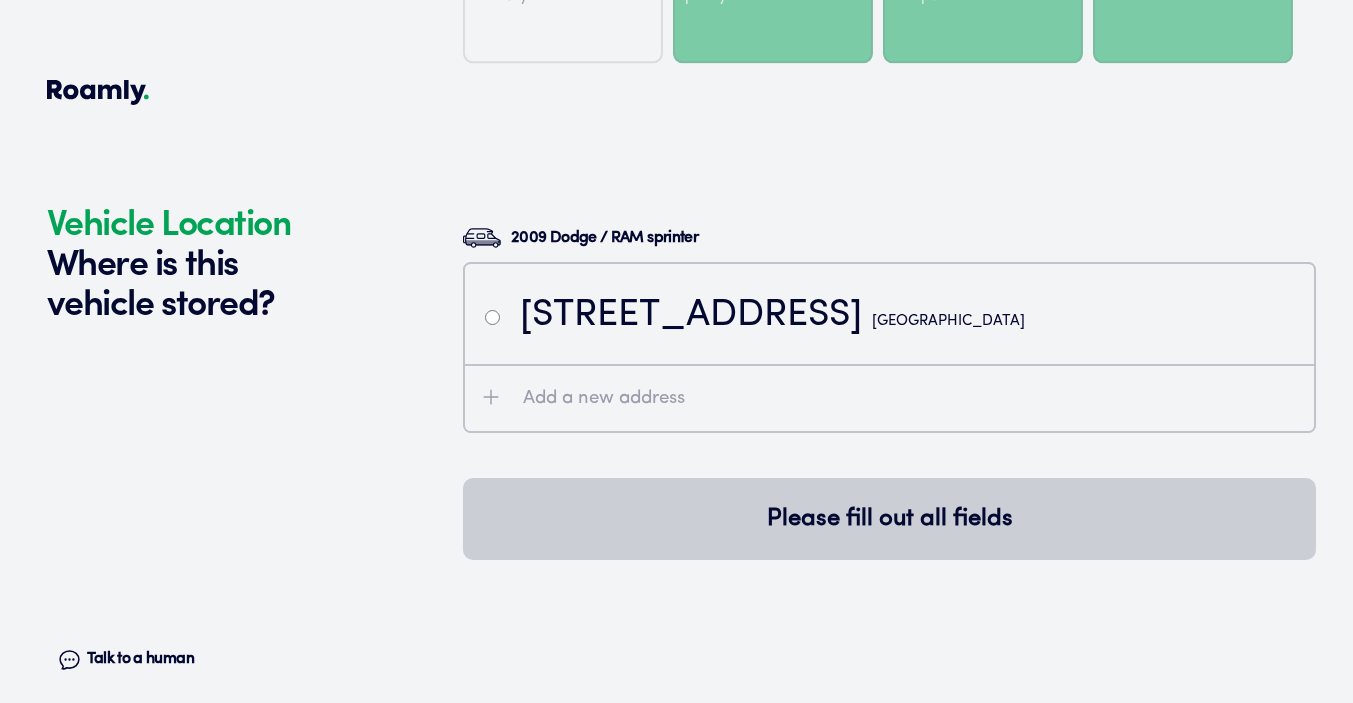 scroll, scrollTop: 4128, scrollLeft: 0, axis: vertical 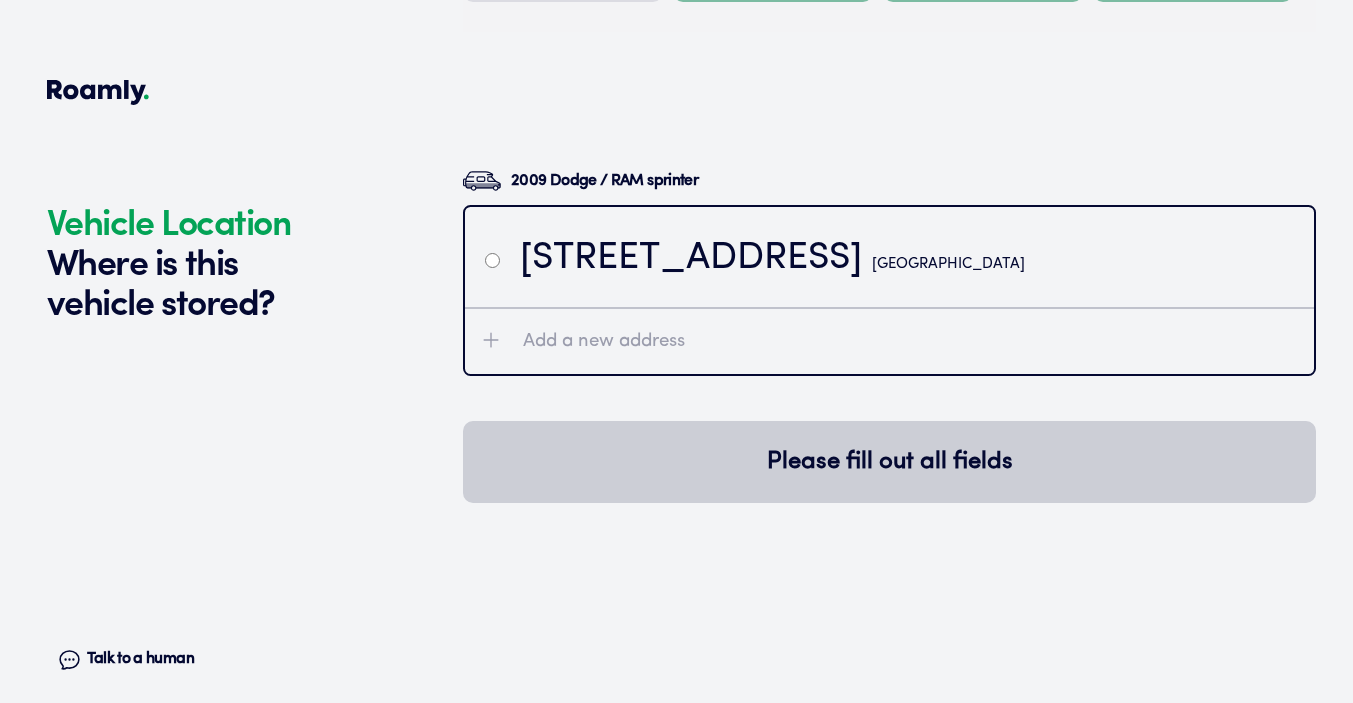 click at bounding box center (492, 260) 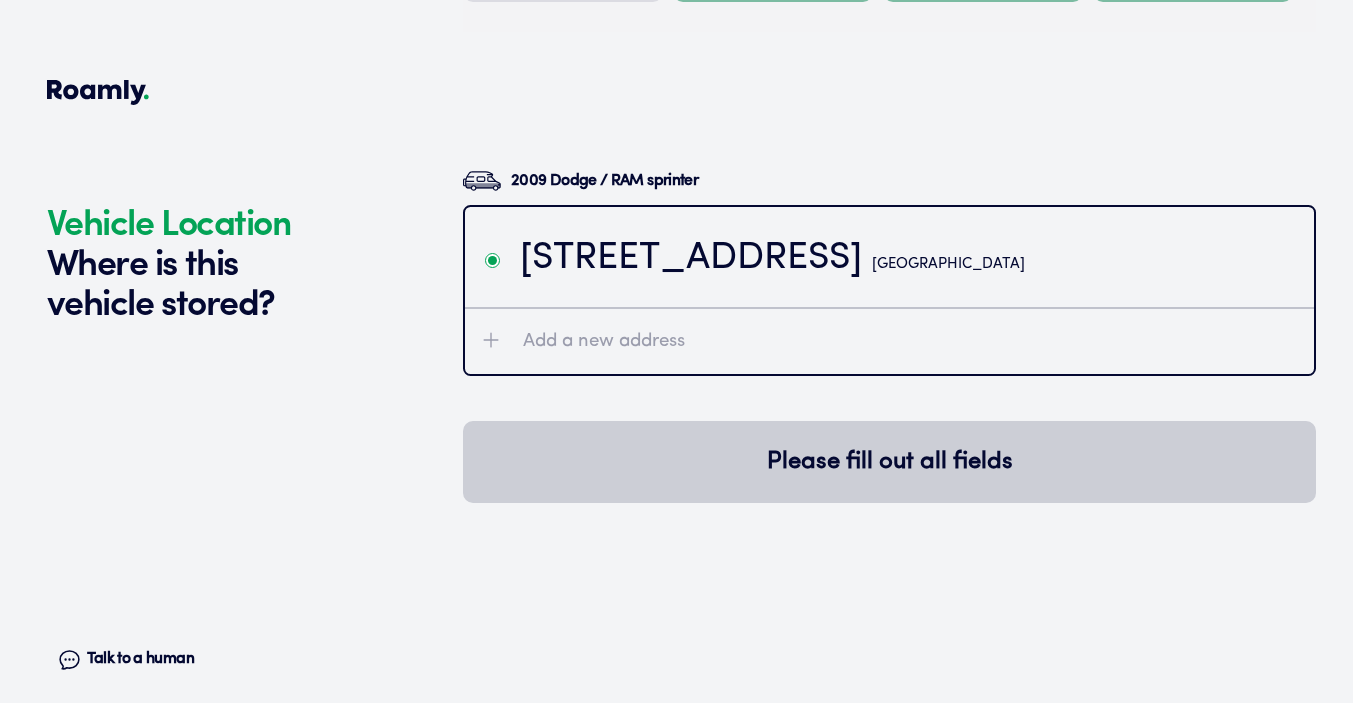 radio on "true" 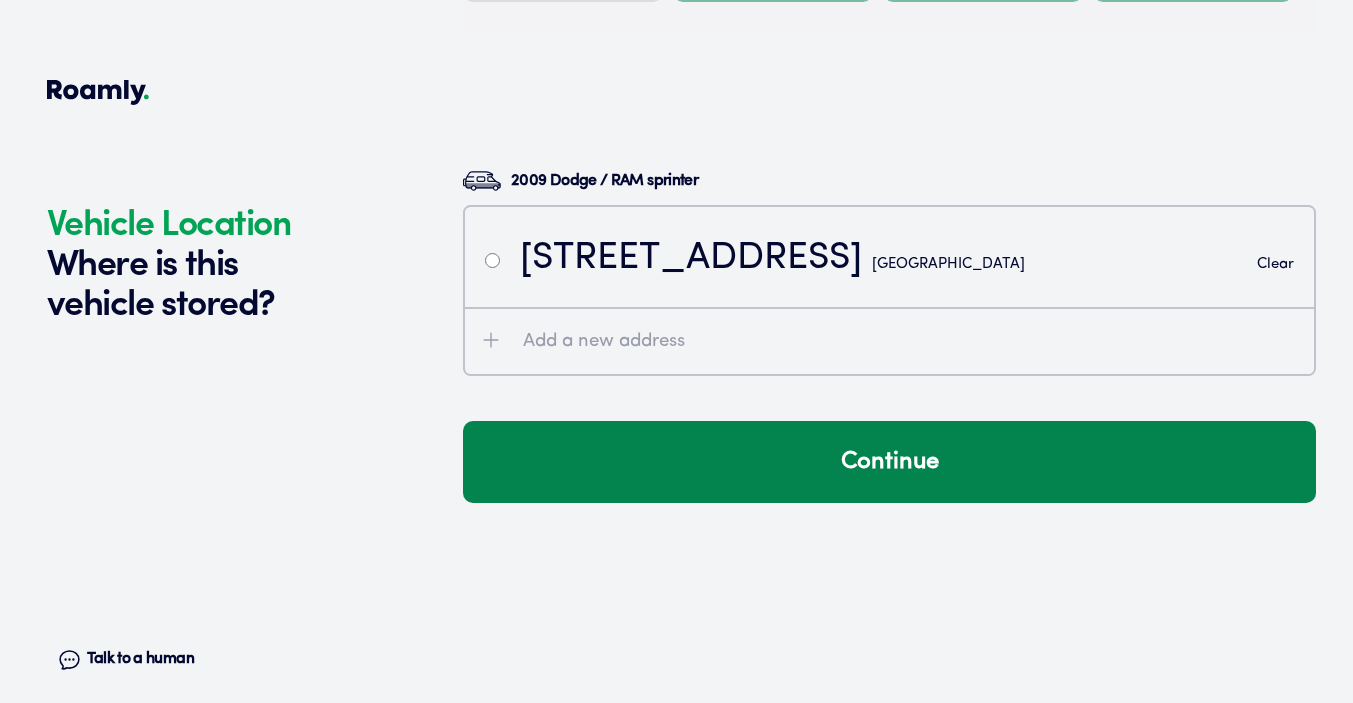 click on "Continue" at bounding box center (889, 462) 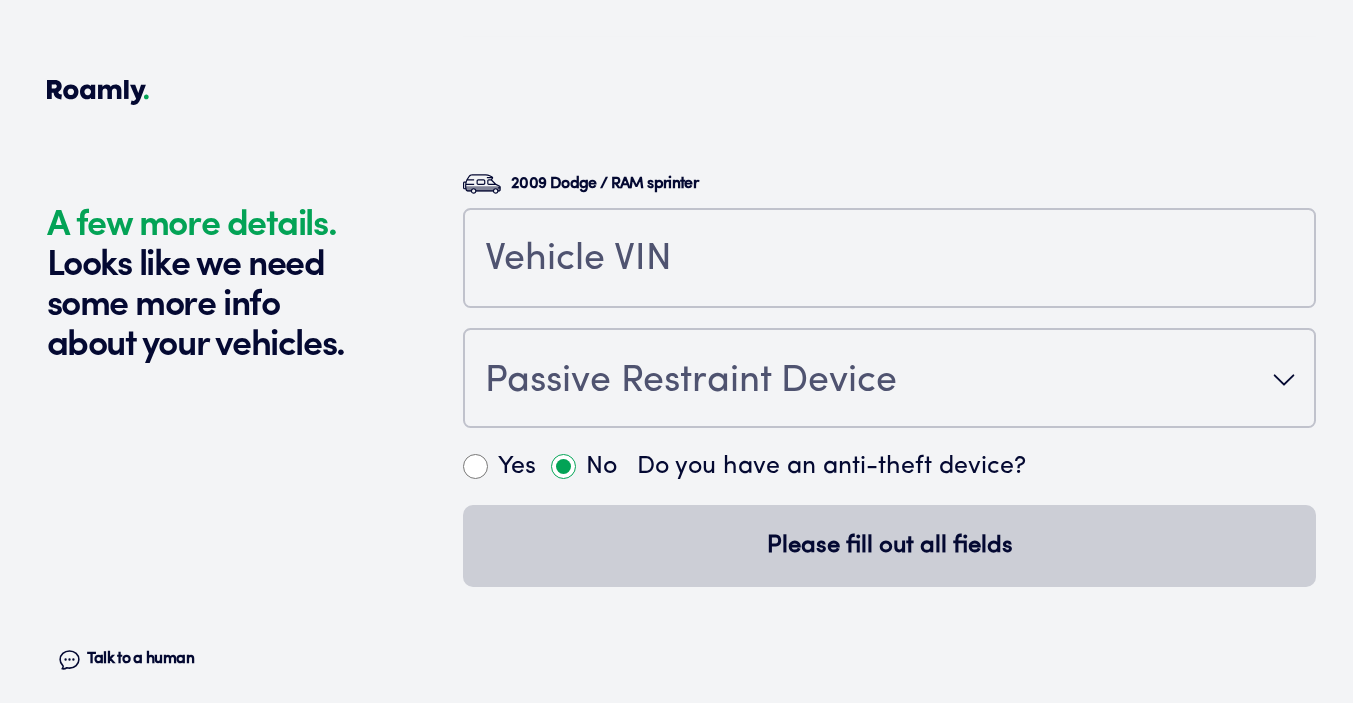 scroll, scrollTop: 4566, scrollLeft: 0, axis: vertical 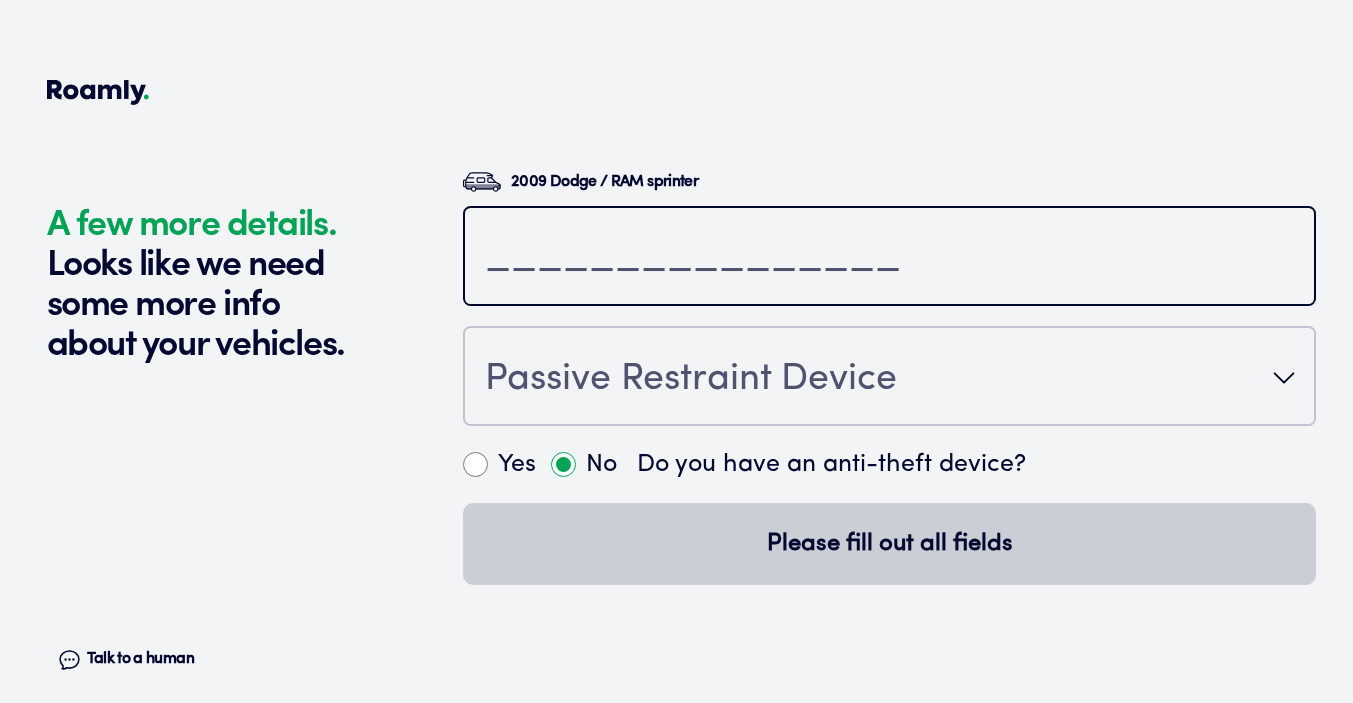 click at bounding box center [889, 258] 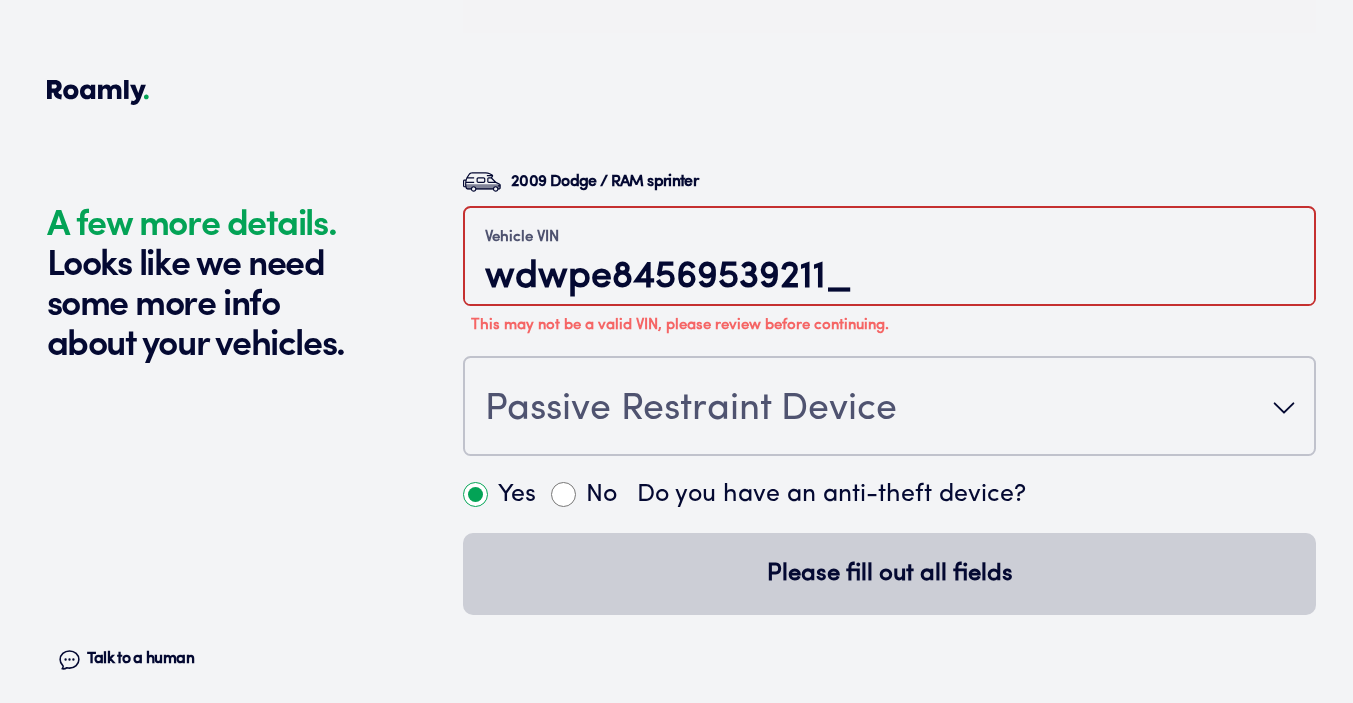 type on "wdwpe845695392113" 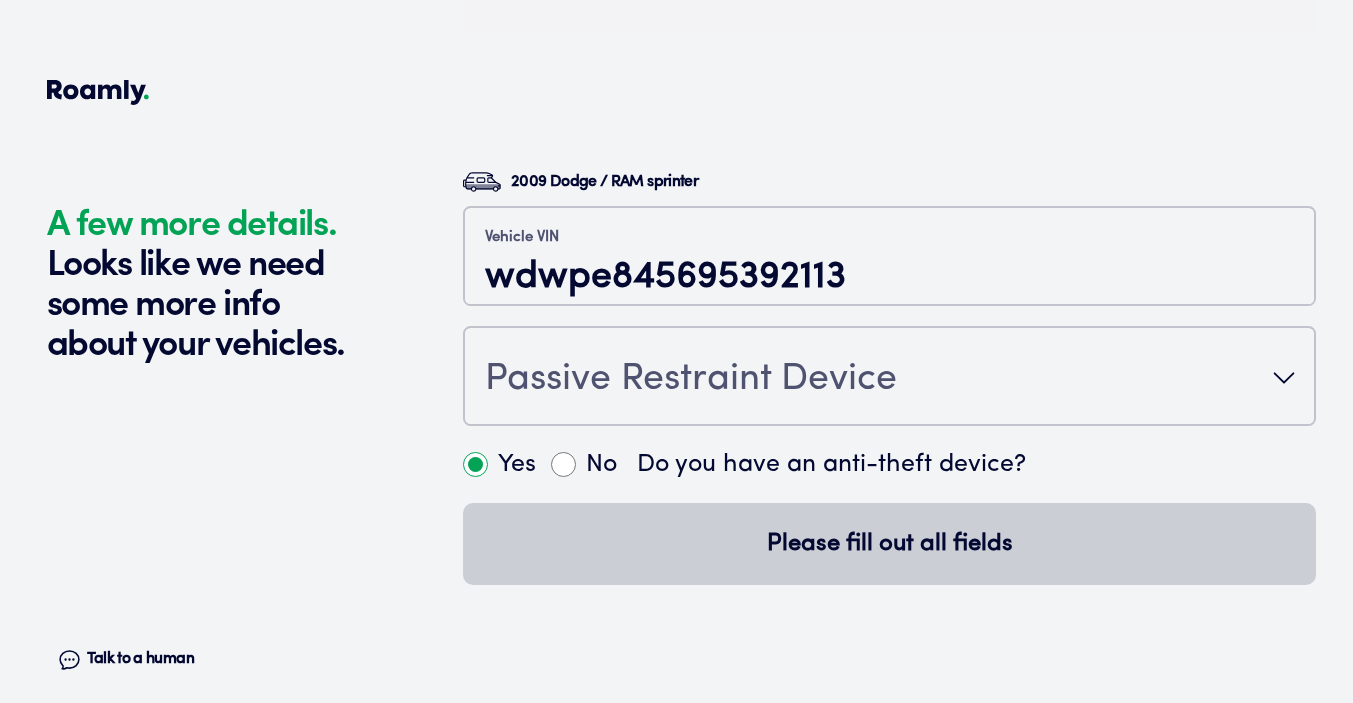 click on "Passive Restraint Device" at bounding box center (691, 380) 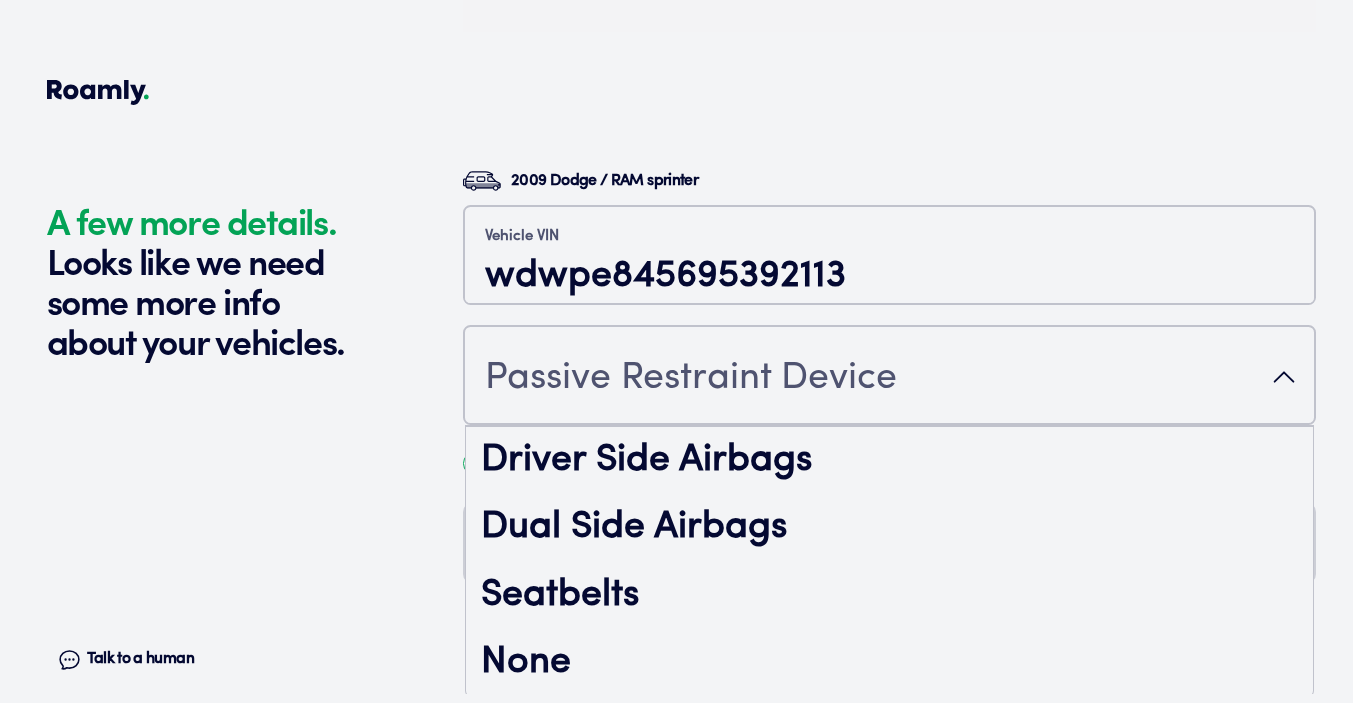 scroll, scrollTop: 4566, scrollLeft: 0, axis: vertical 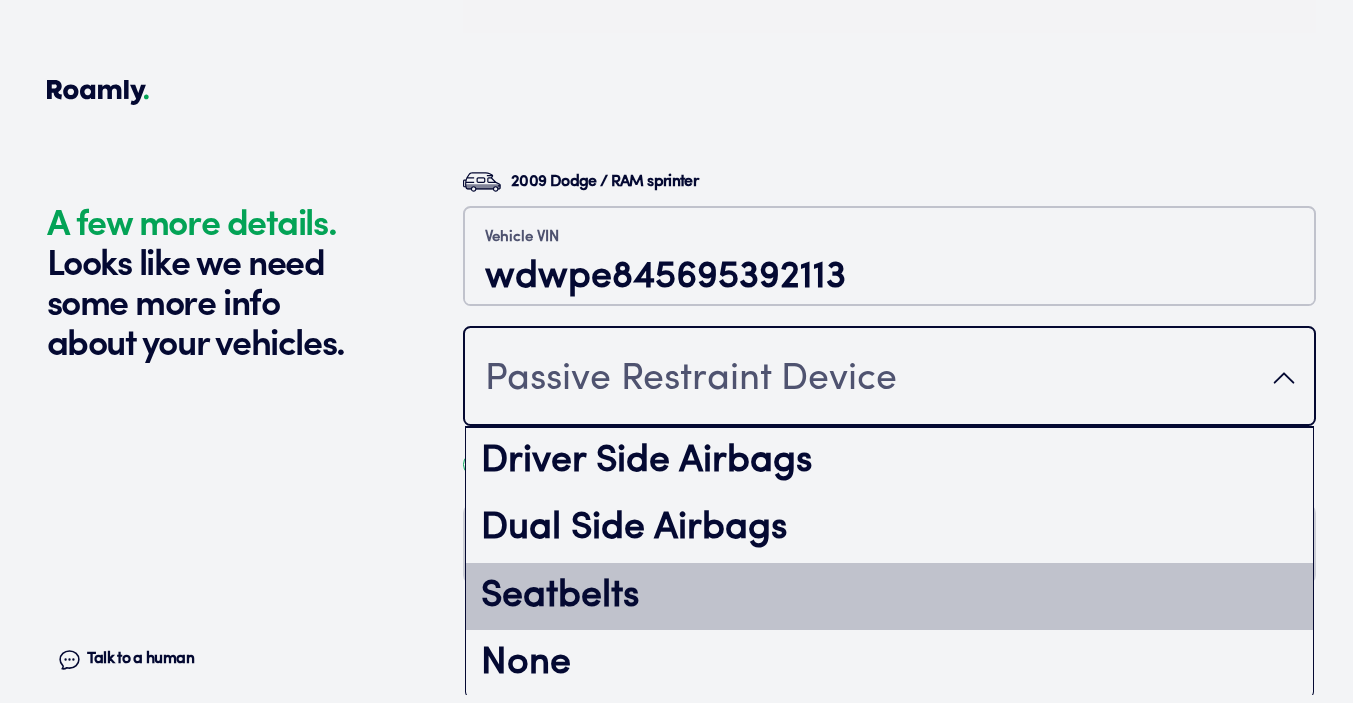 click on "Seatbelts" at bounding box center [889, 597] 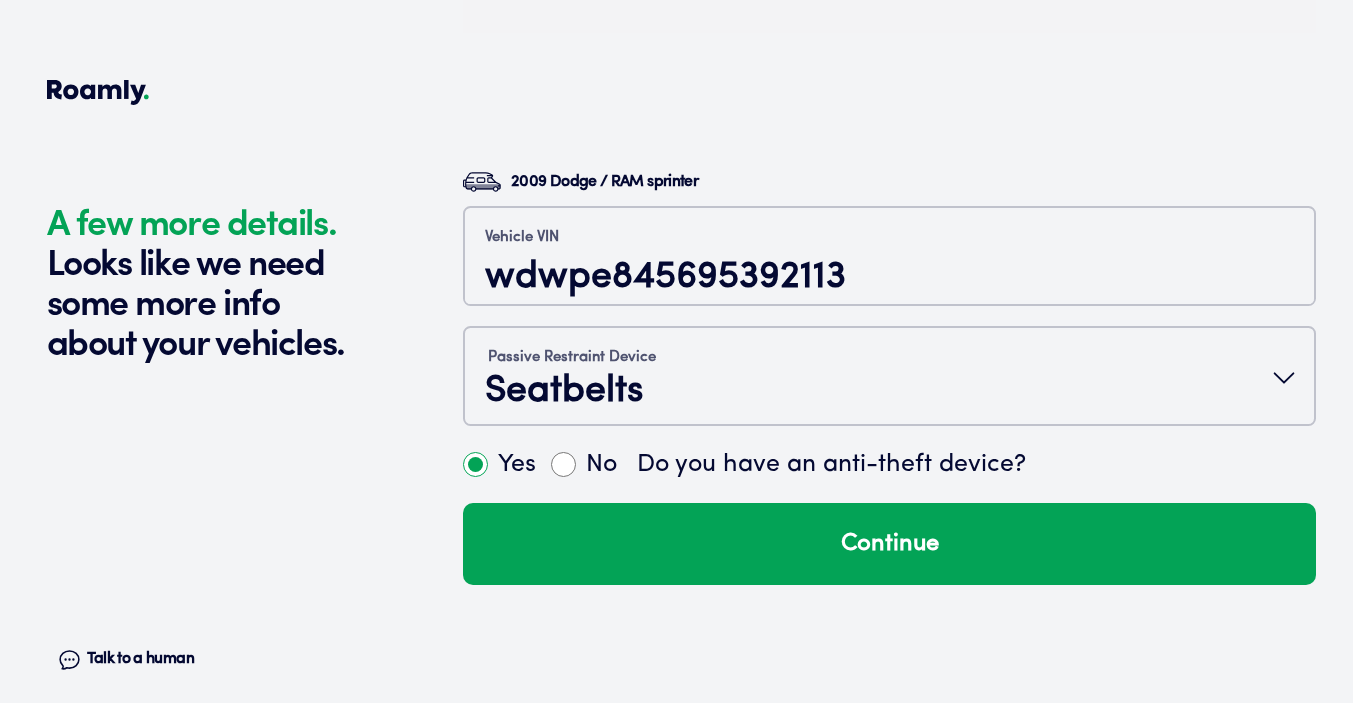 click on "Passive Restraint Device Seatbelts" at bounding box center (889, 378) 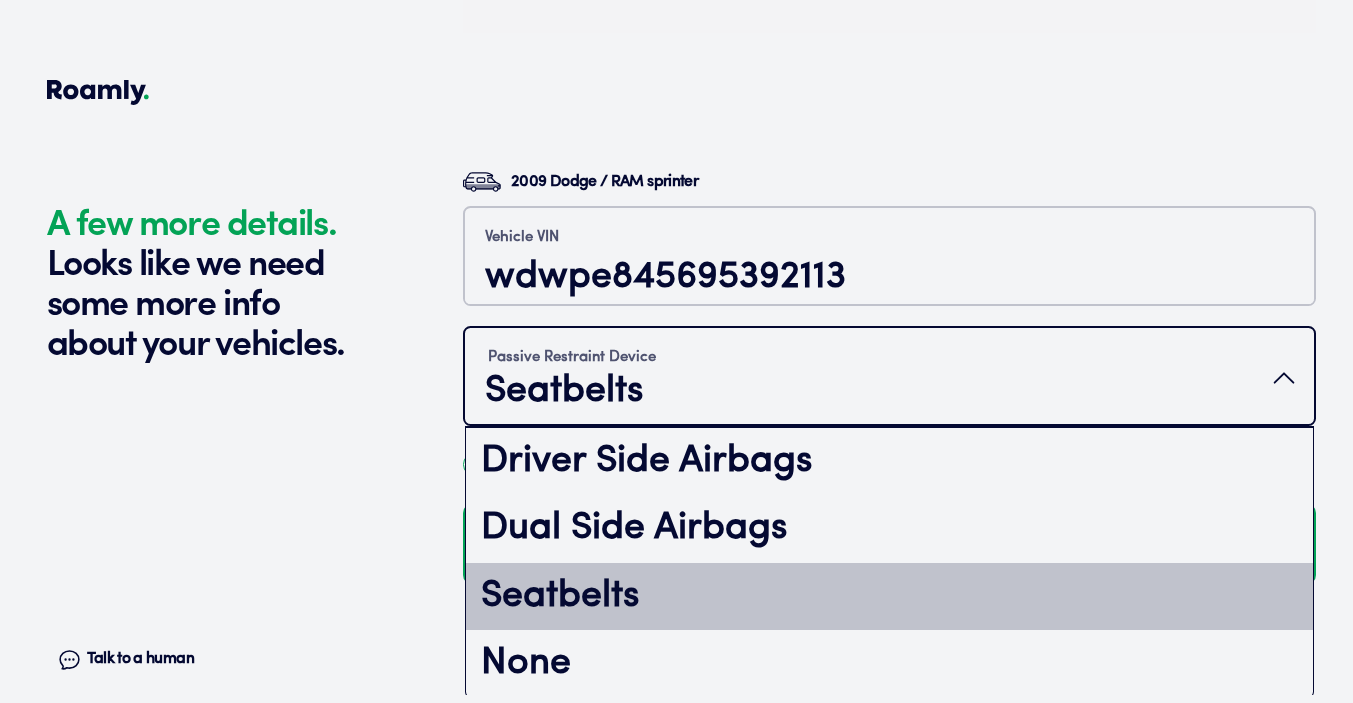 click on "Seatbelts" at bounding box center (889, 597) 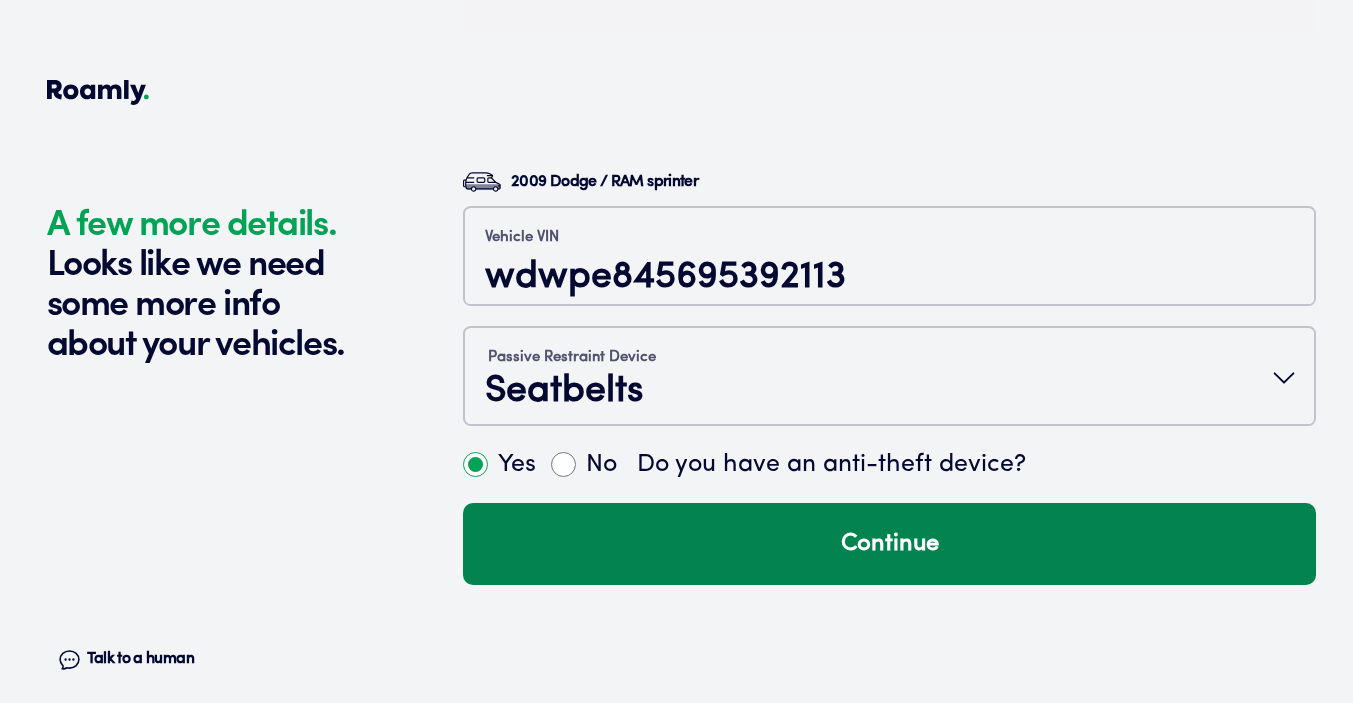 click on "Continue" at bounding box center (889, 544) 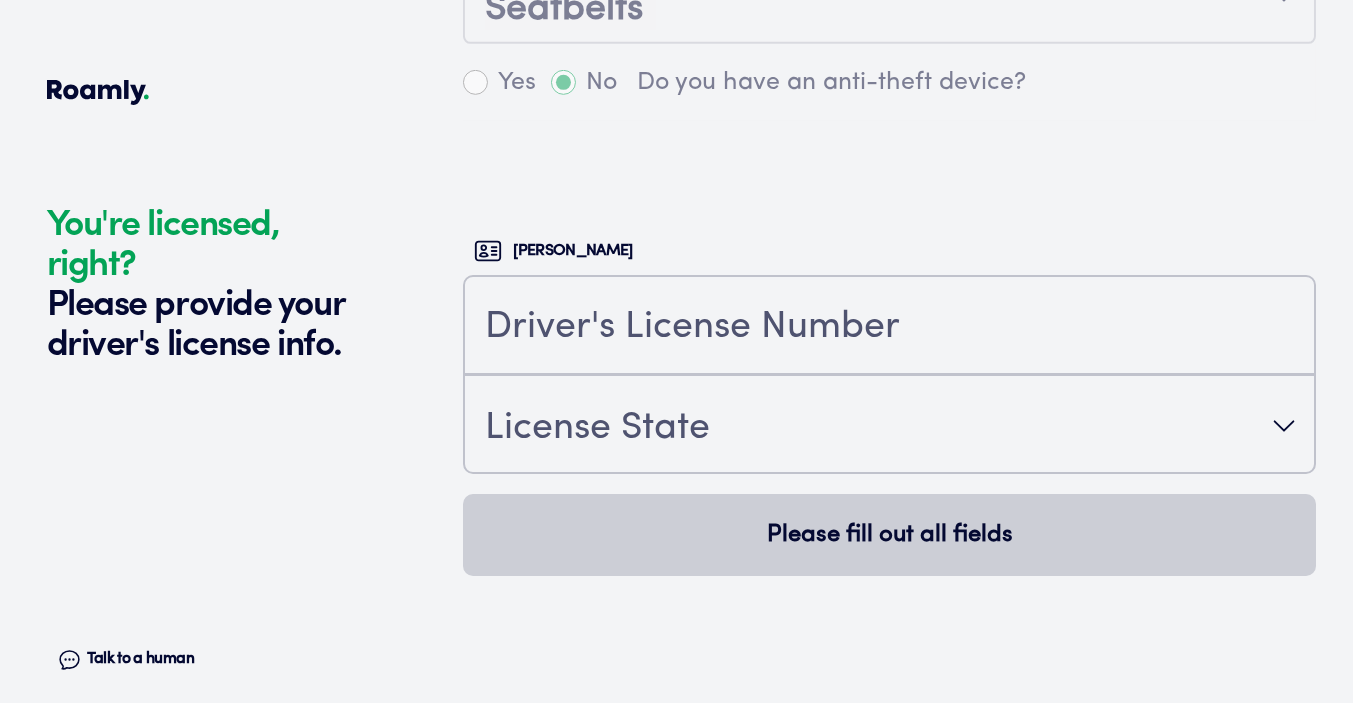 scroll, scrollTop: 4956, scrollLeft: 0, axis: vertical 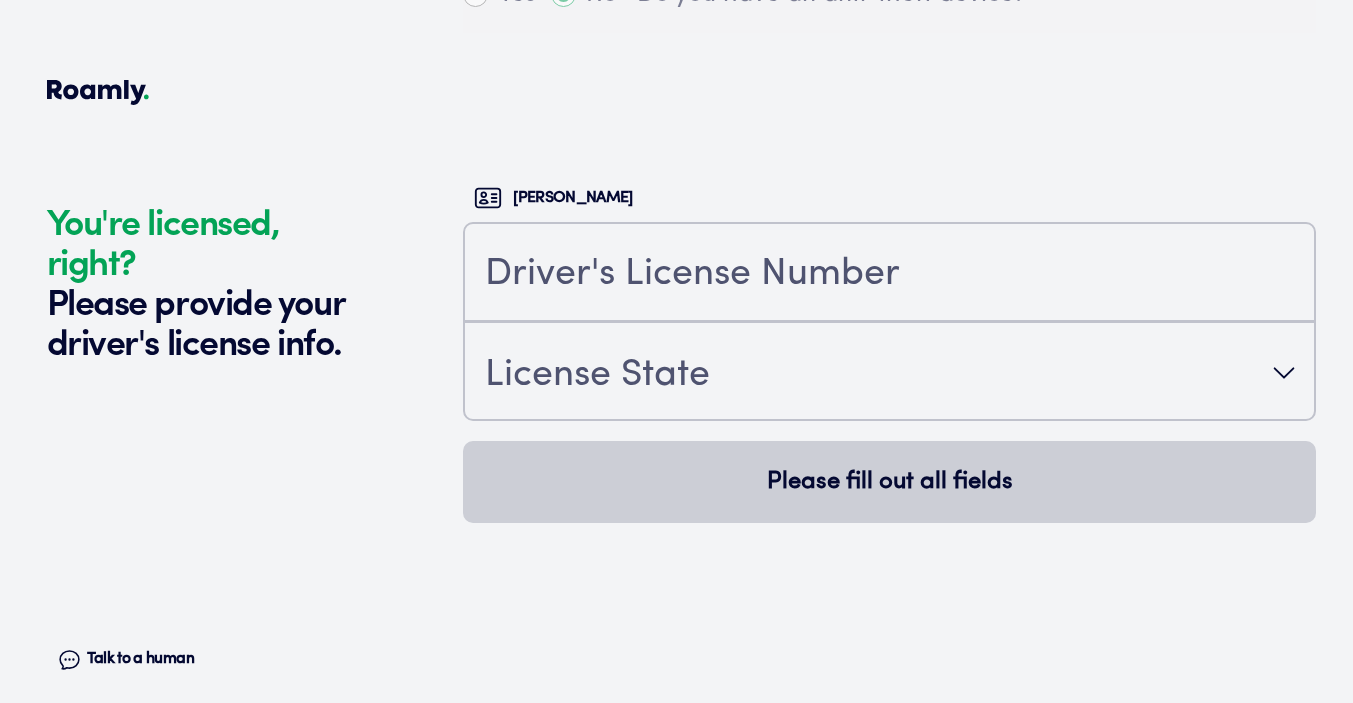 click at bounding box center (889, 272) 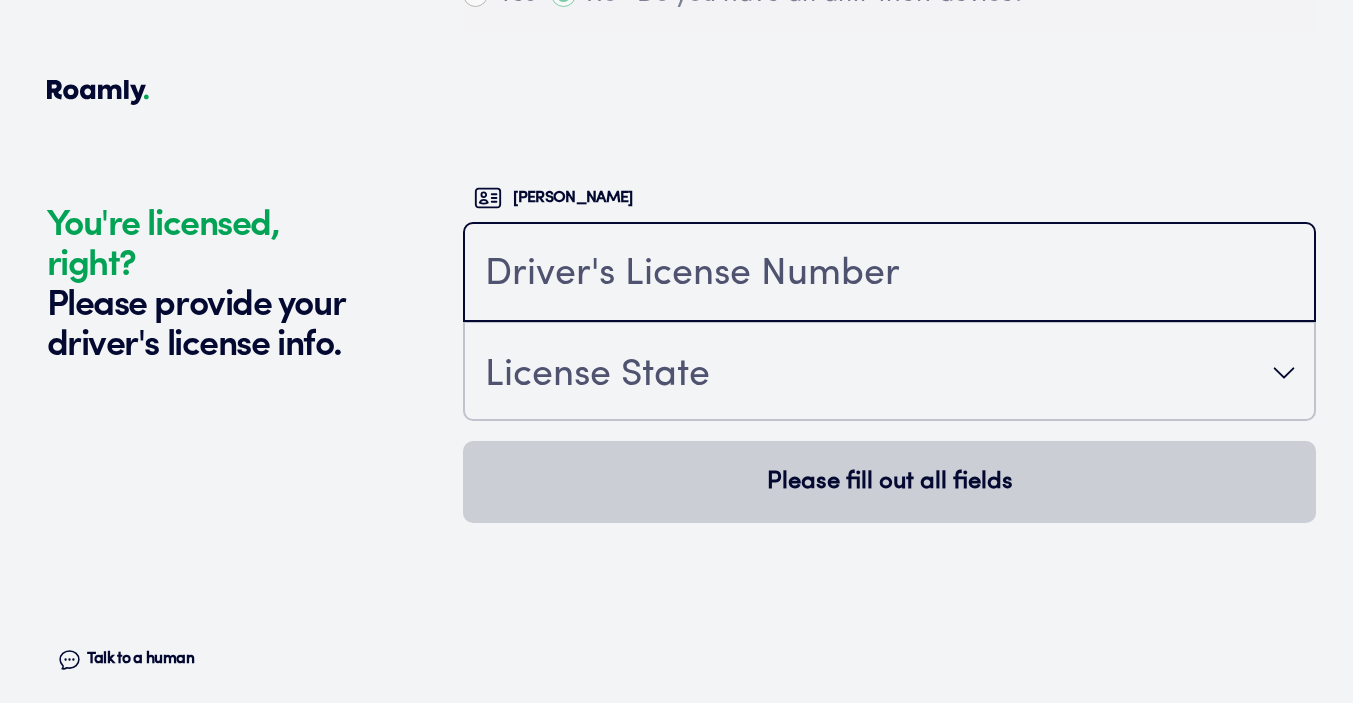paste on "Y3245480" 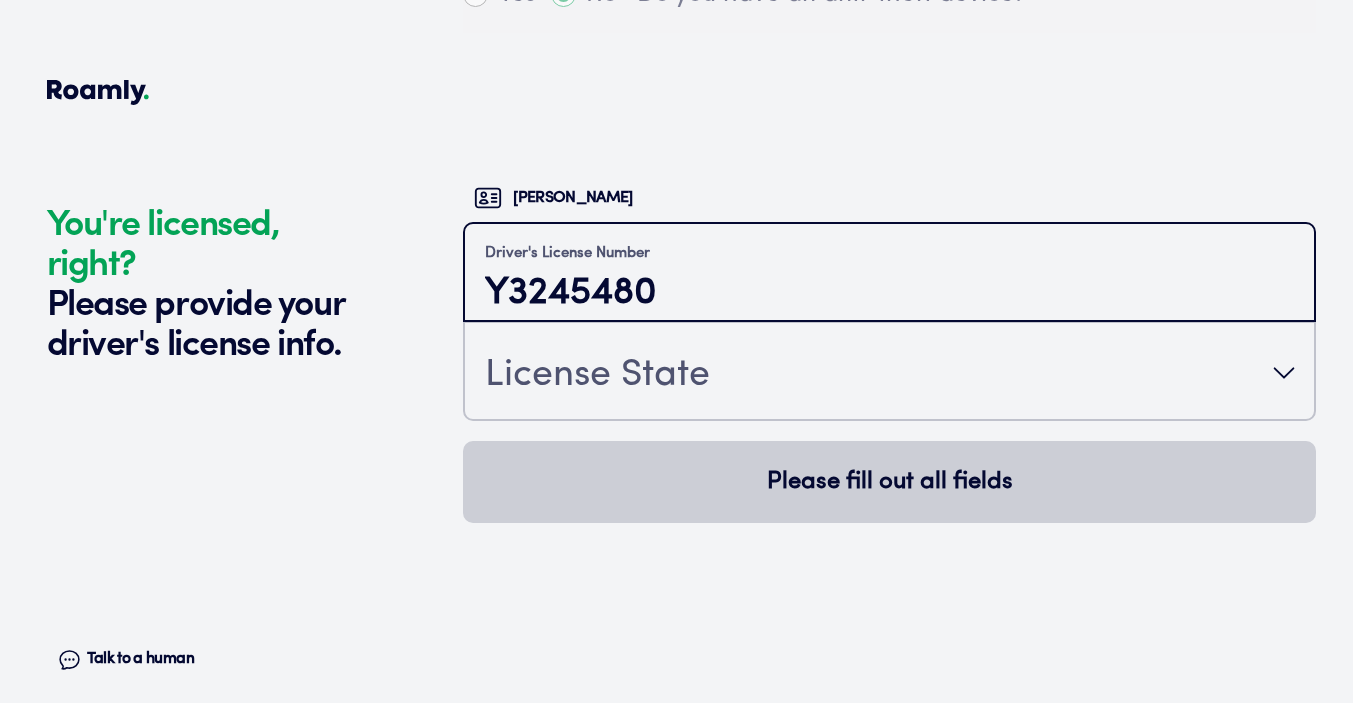 type on "Y3245480" 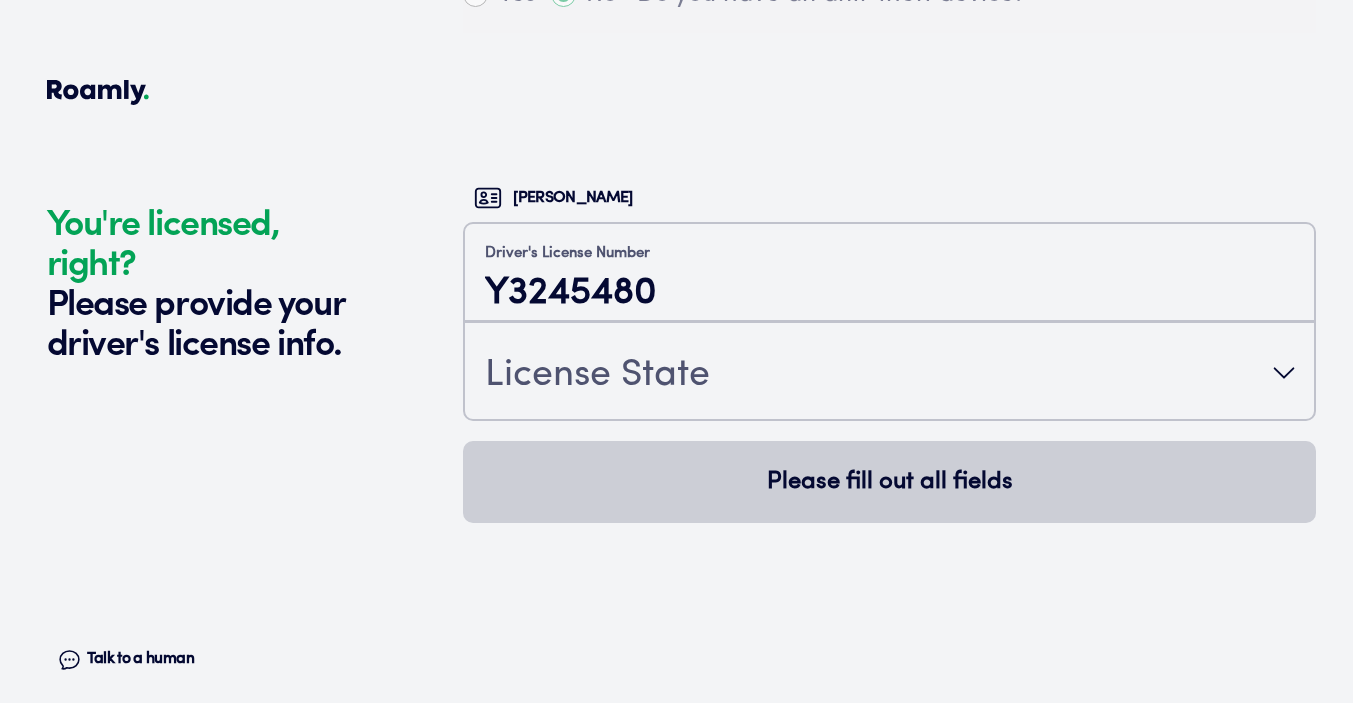 click on "License State" at bounding box center (597, 375) 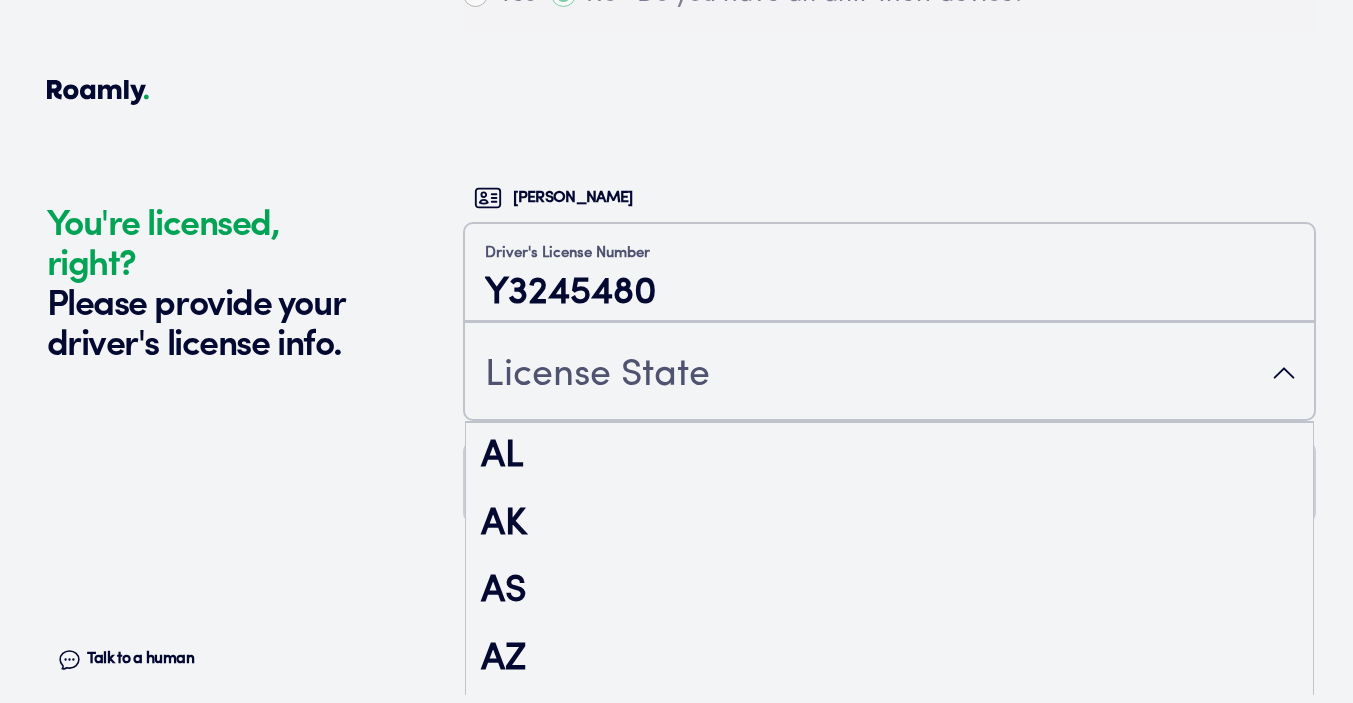 scroll, scrollTop: 130, scrollLeft: 0, axis: vertical 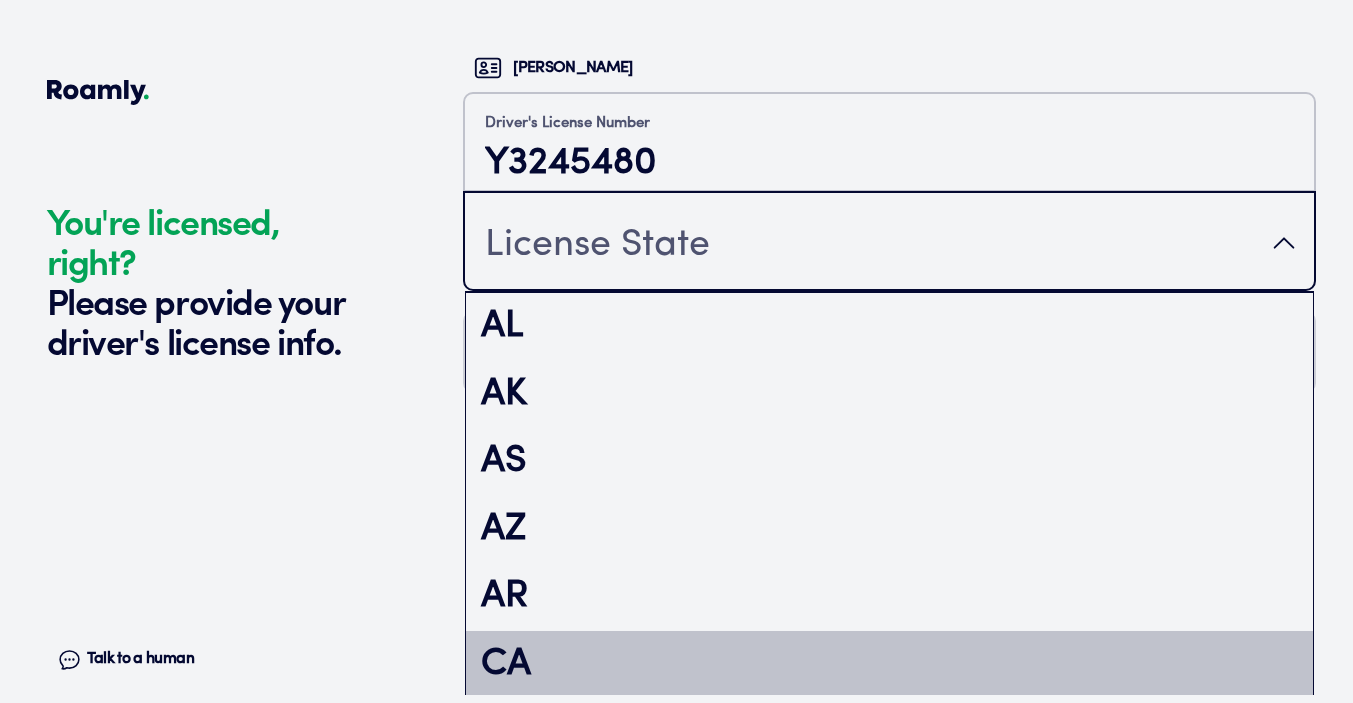 click on "CA" at bounding box center (889, 665) 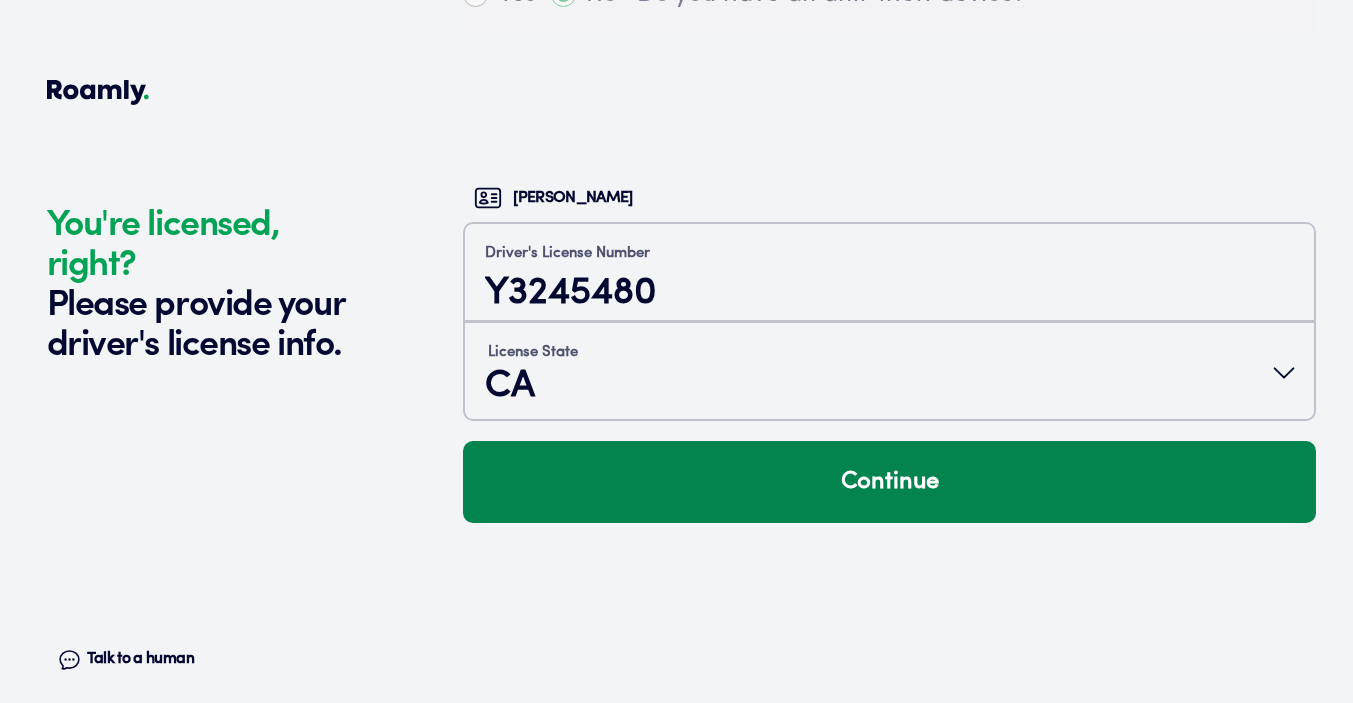 click on "Continue" at bounding box center (889, 482) 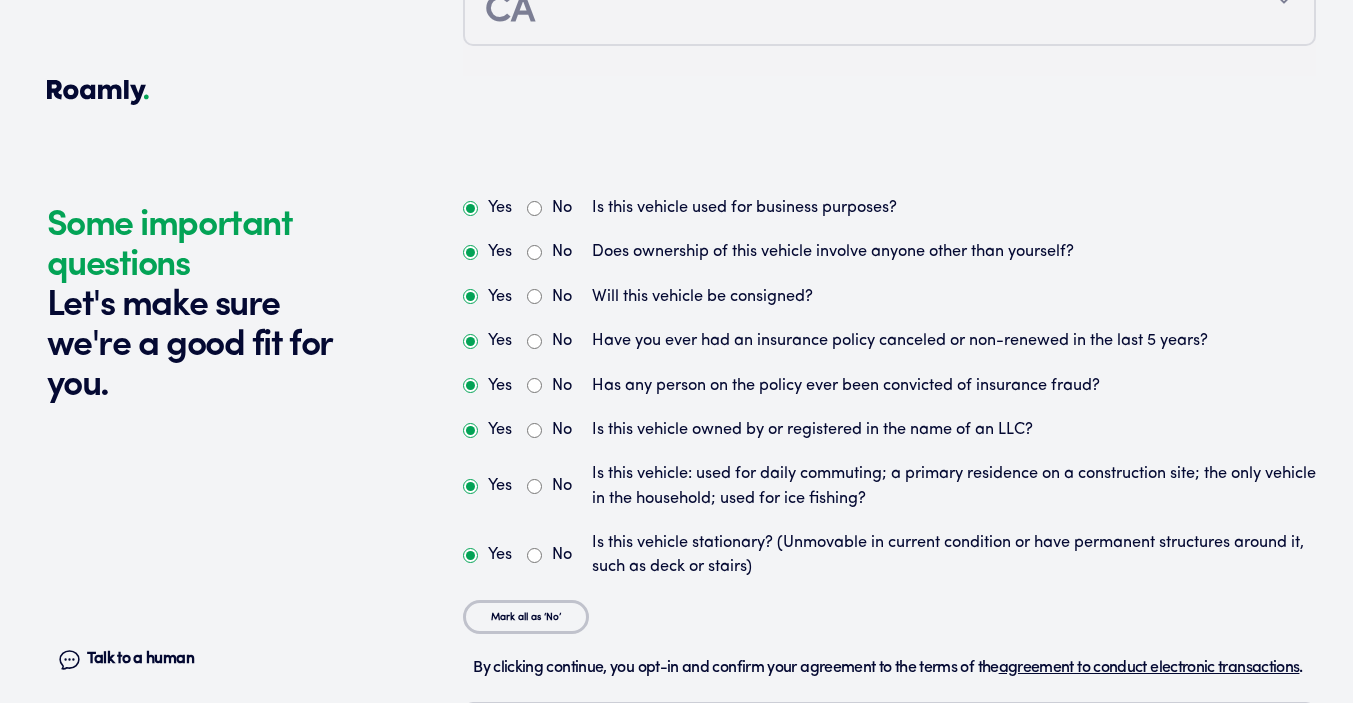 scroll, scrollTop: 5376, scrollLeft: 0, axis: vertical 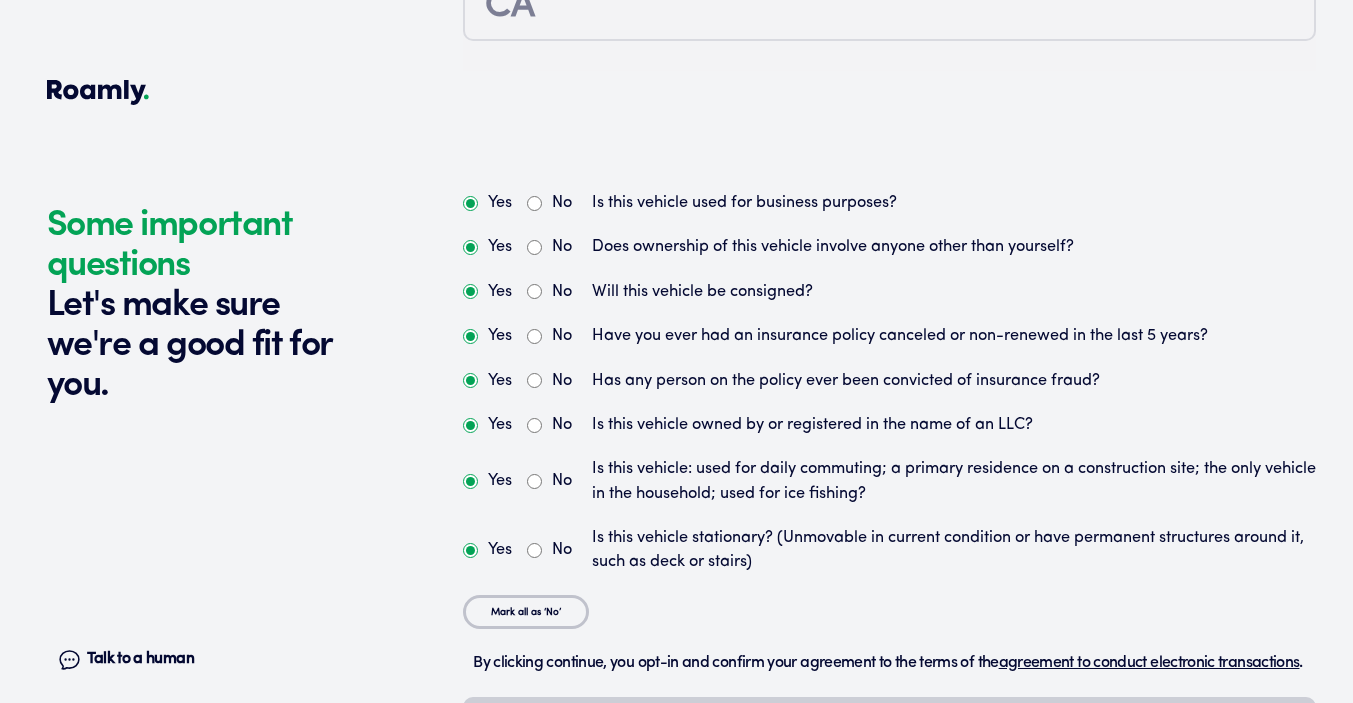 click on "No" at bounding box center [534, 203] 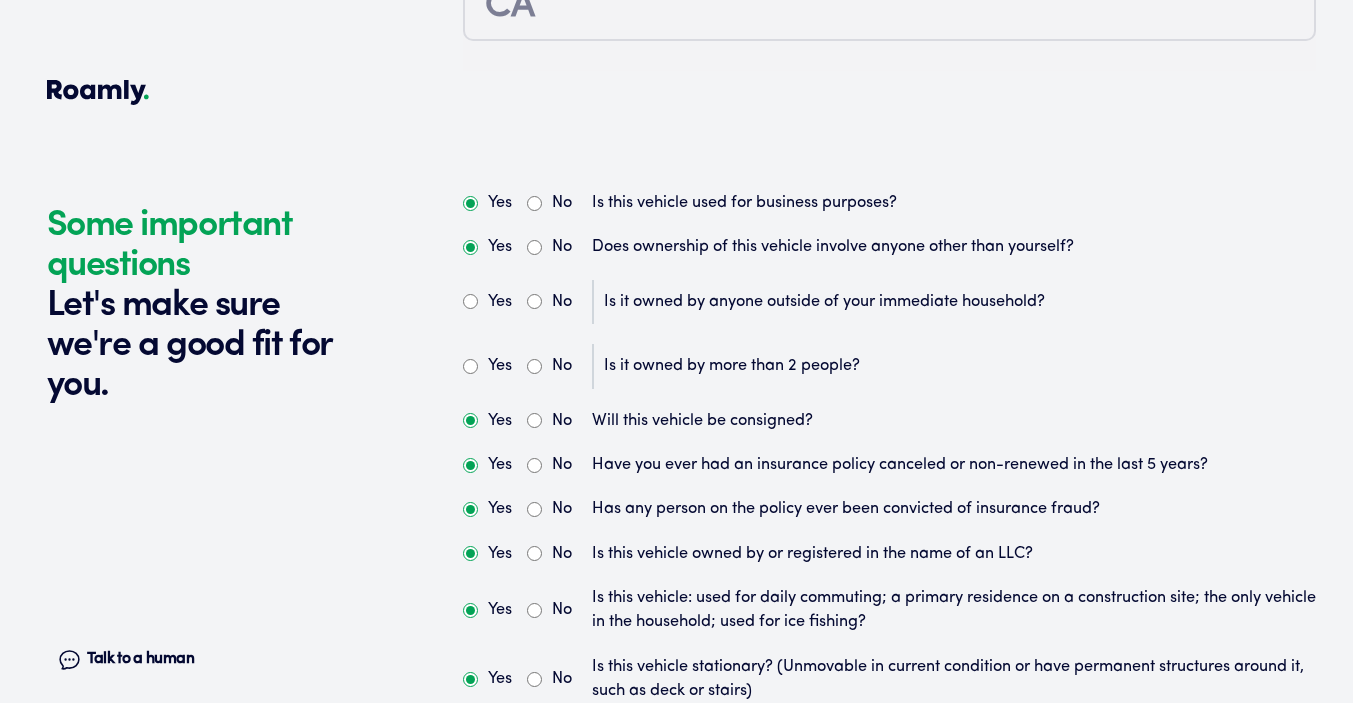 click on "No" at bounding box center (534, 301) 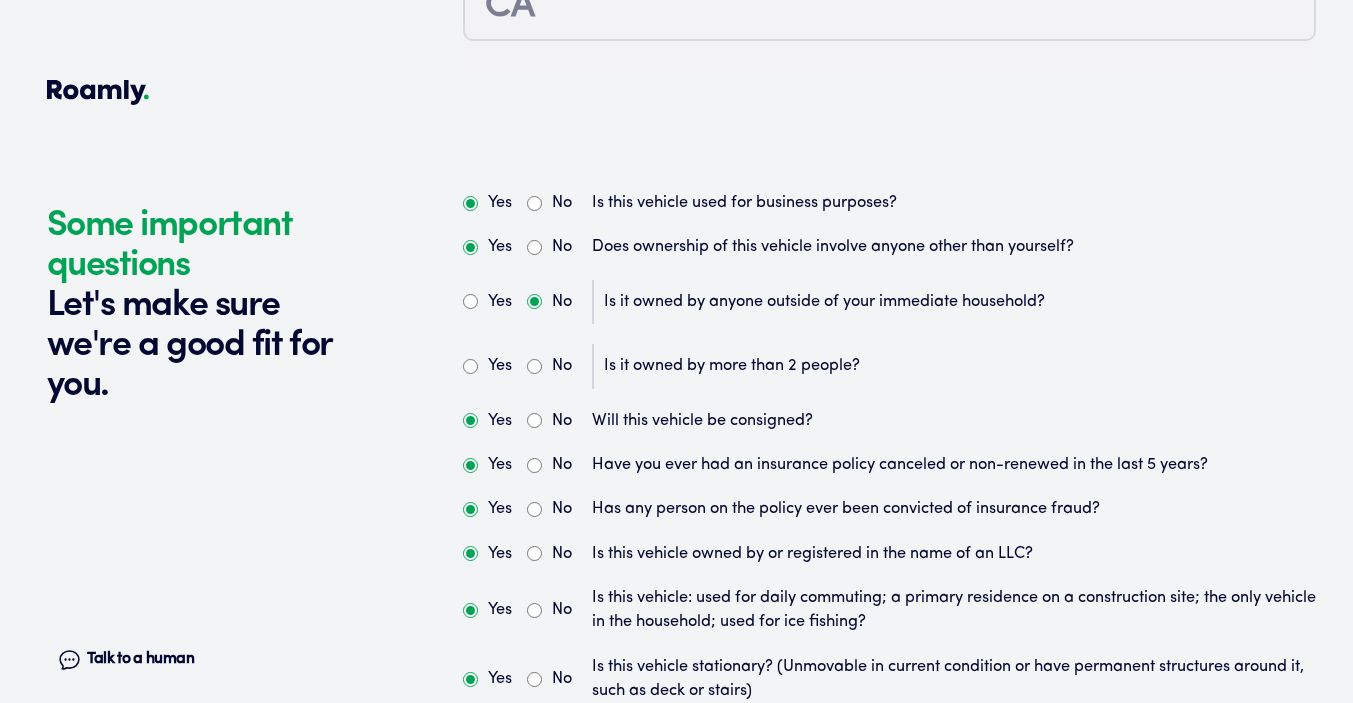 radio on "true" 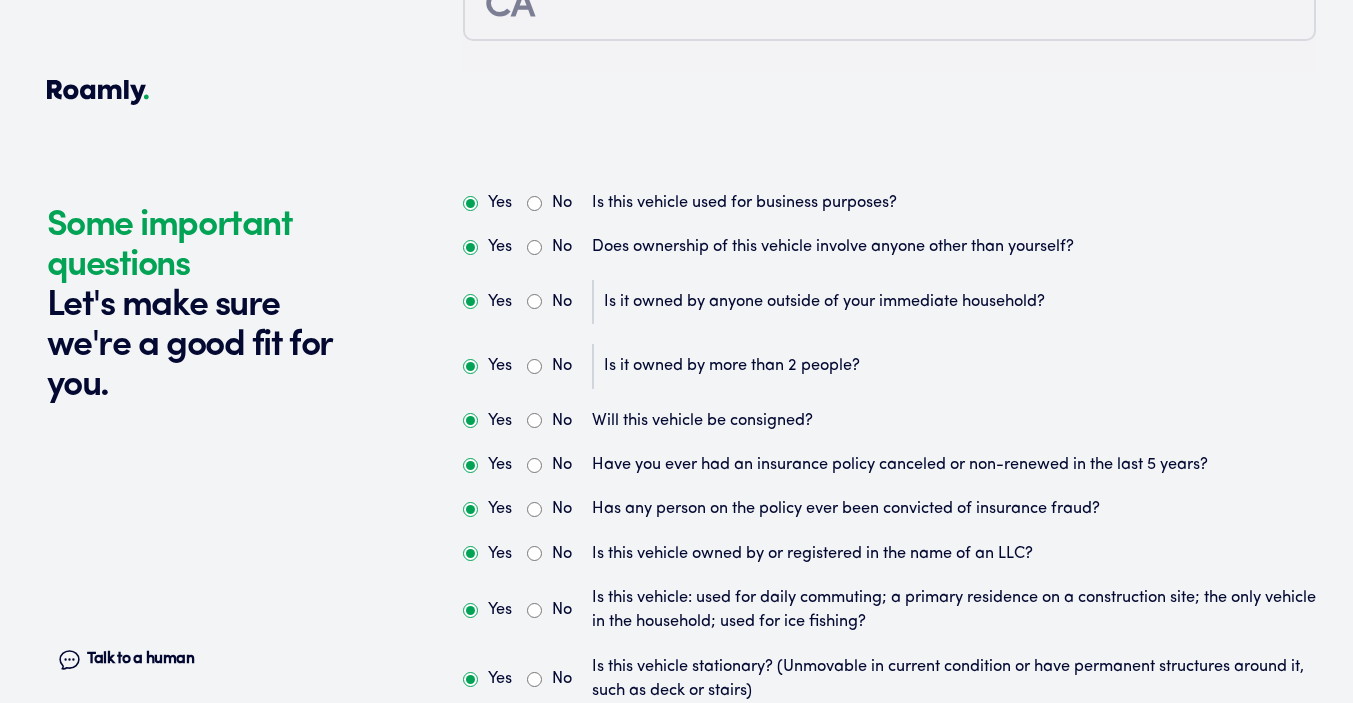 click on "No" at bounding box center [534, 366] 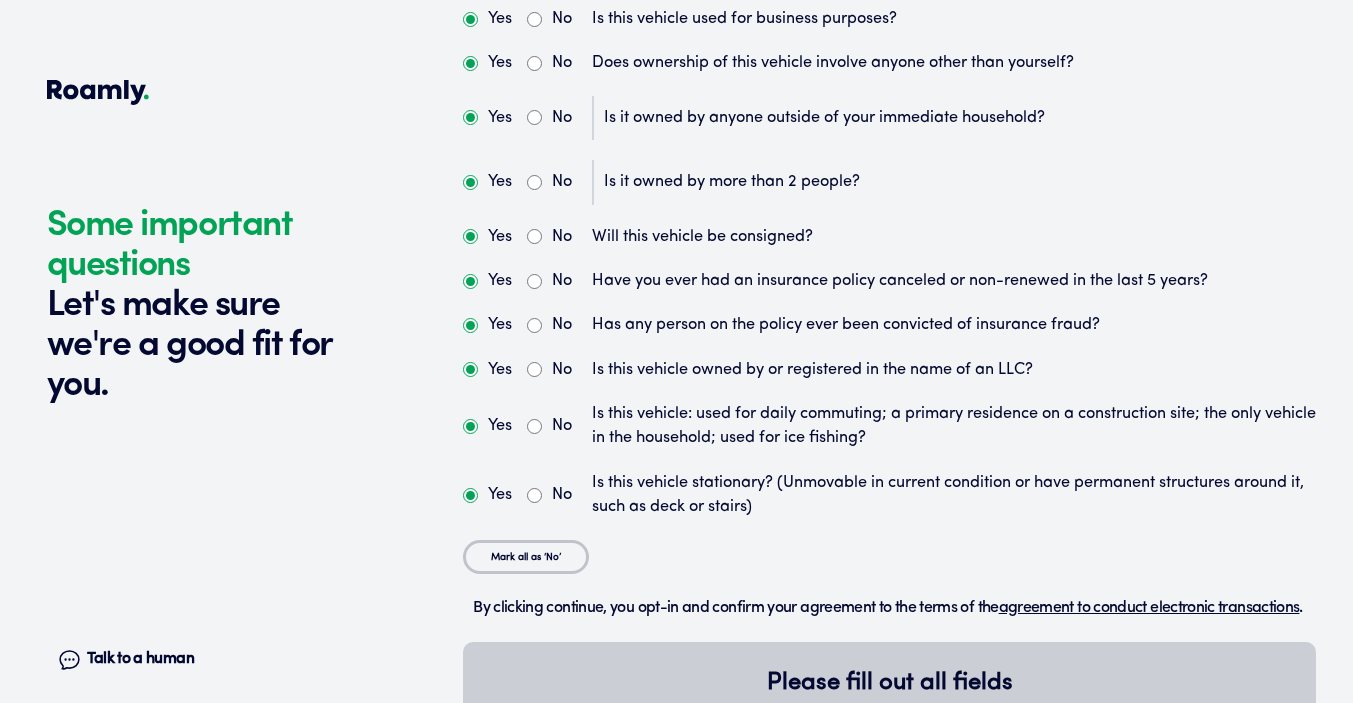 scroll, scrollTop: 5561, scrollLeft: 0, axis: vertical 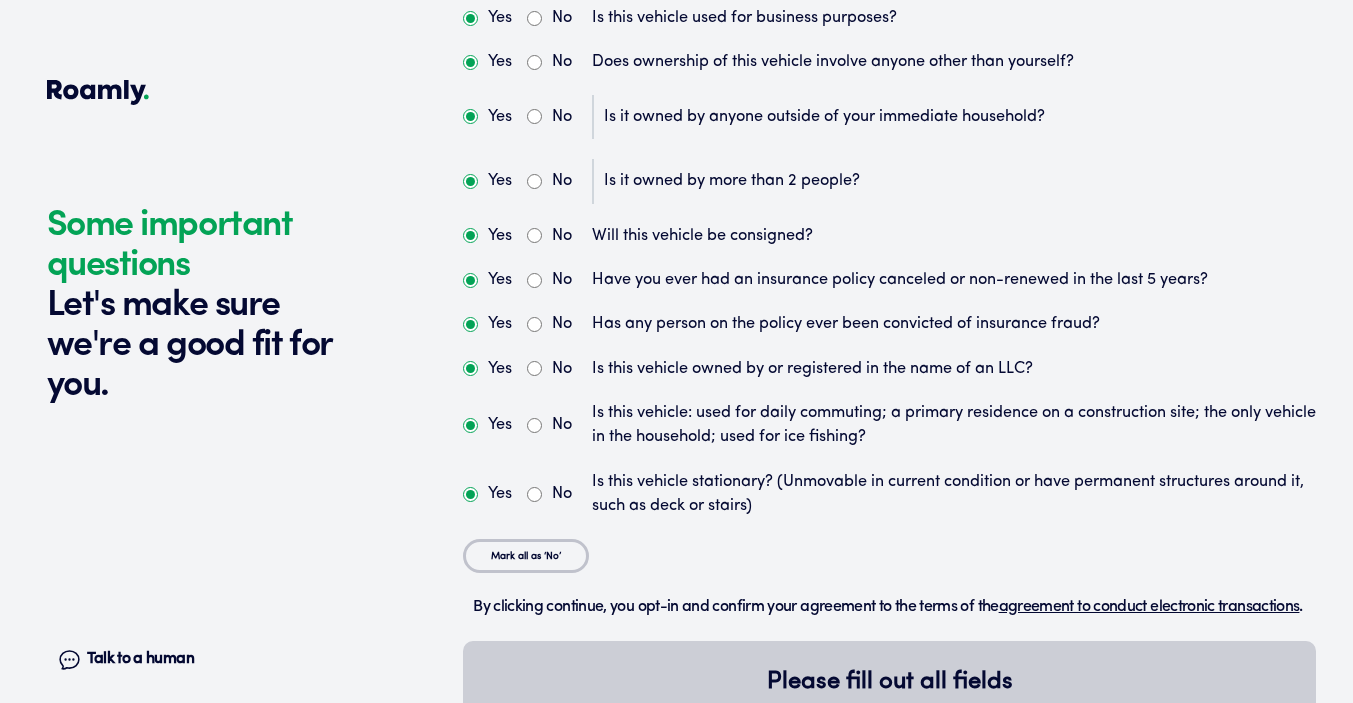 click on "No" at bounding box center (534, 494) 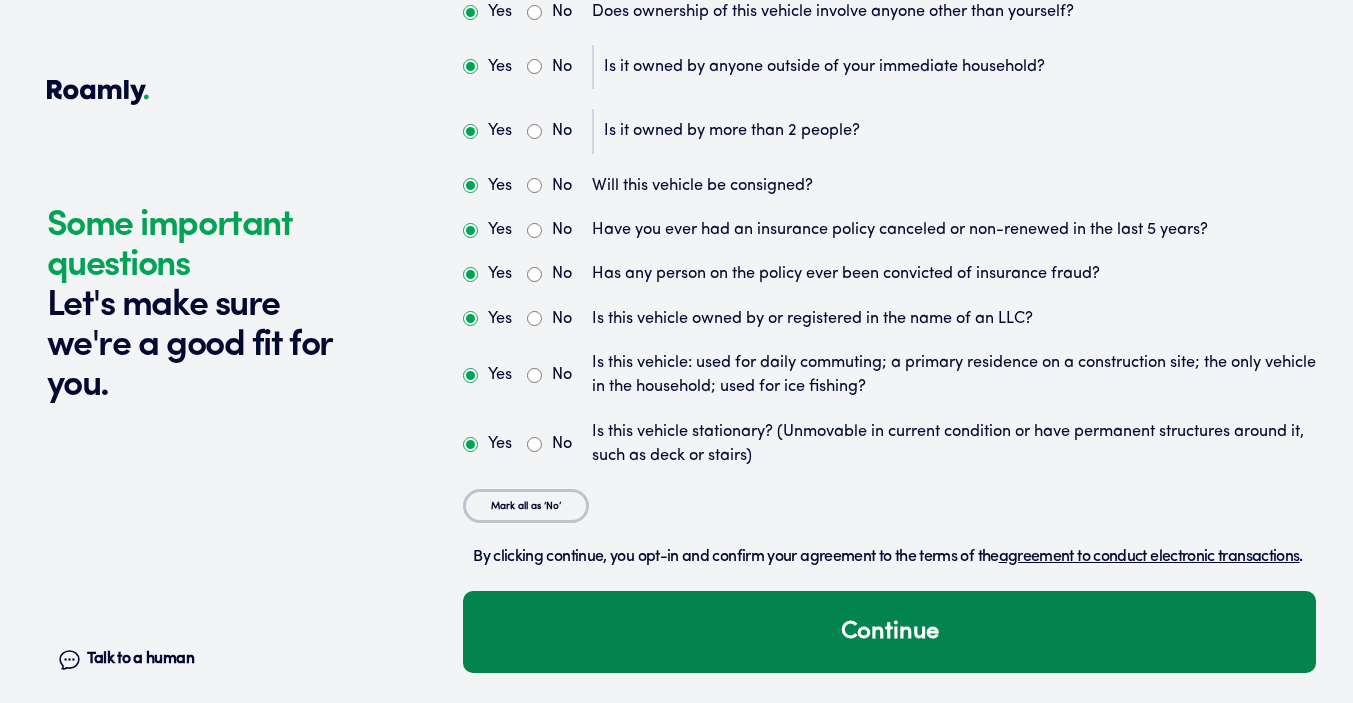 click on "Continue" at bounding box center [889, 632] 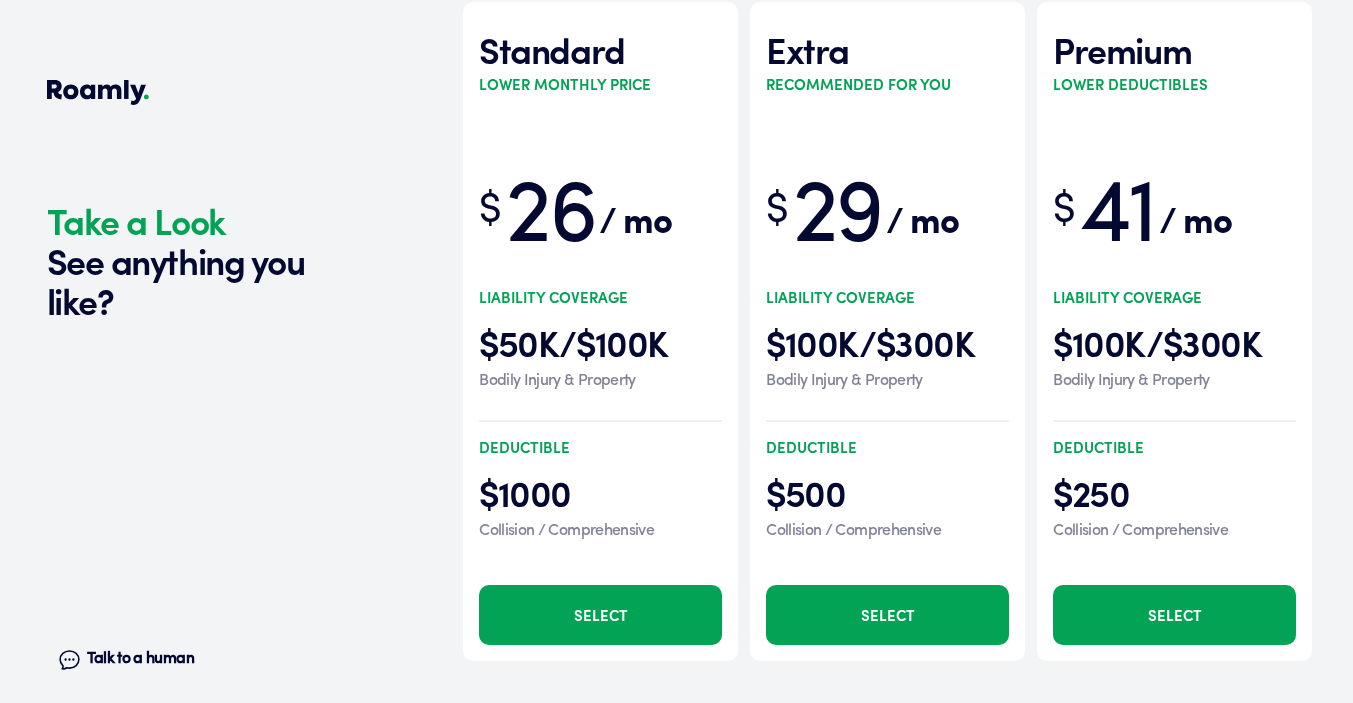 scroll, scrollTop: 6393, scrollLeft: 0, axis: vertical 